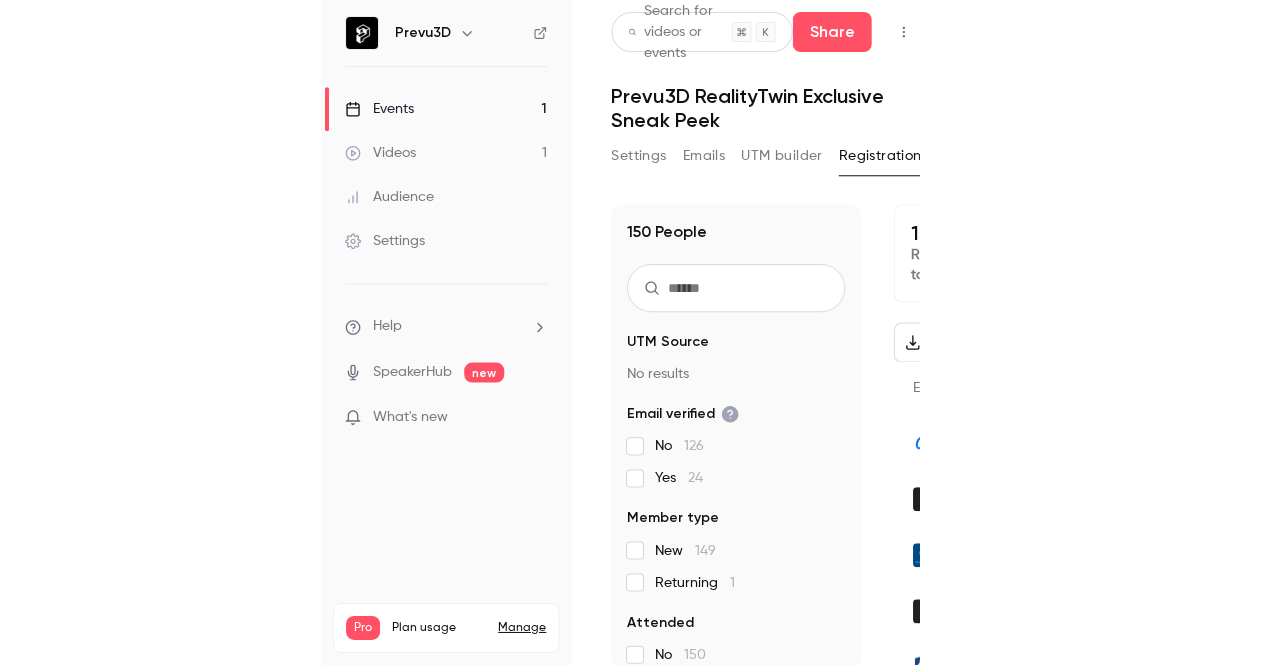 scroll, scrollTop: 0, scrollLeft: 0, axis: both 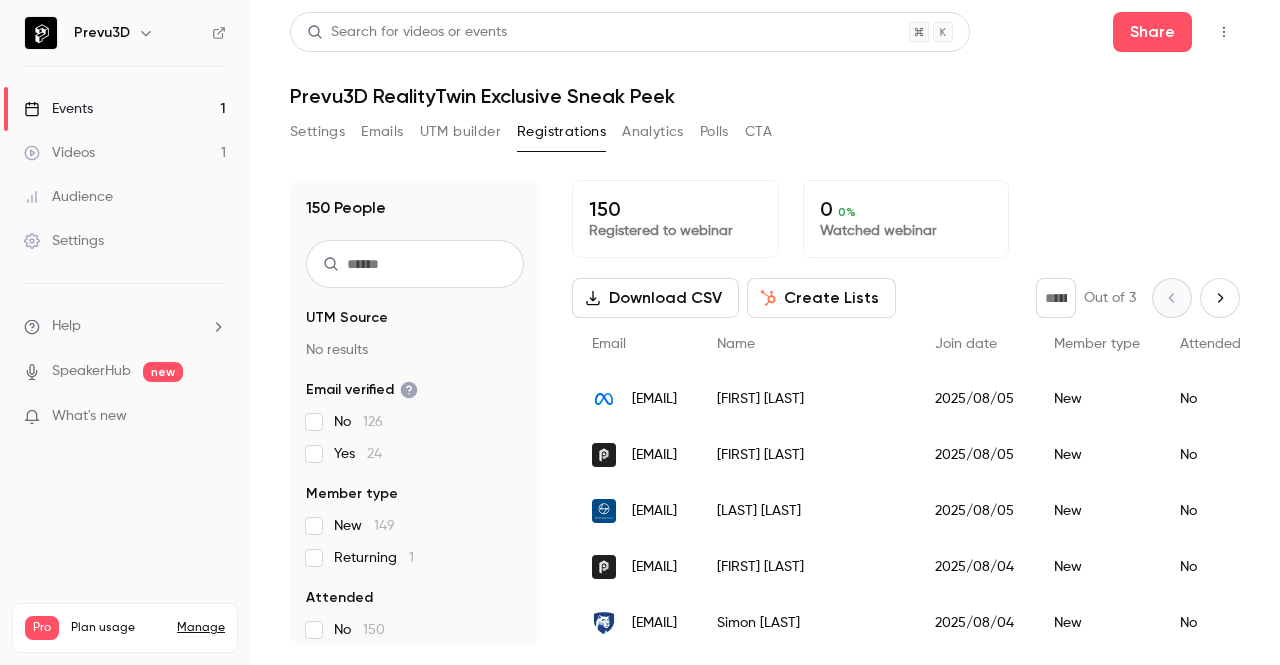 click on "Analytics" at bounding box center [653, 132] 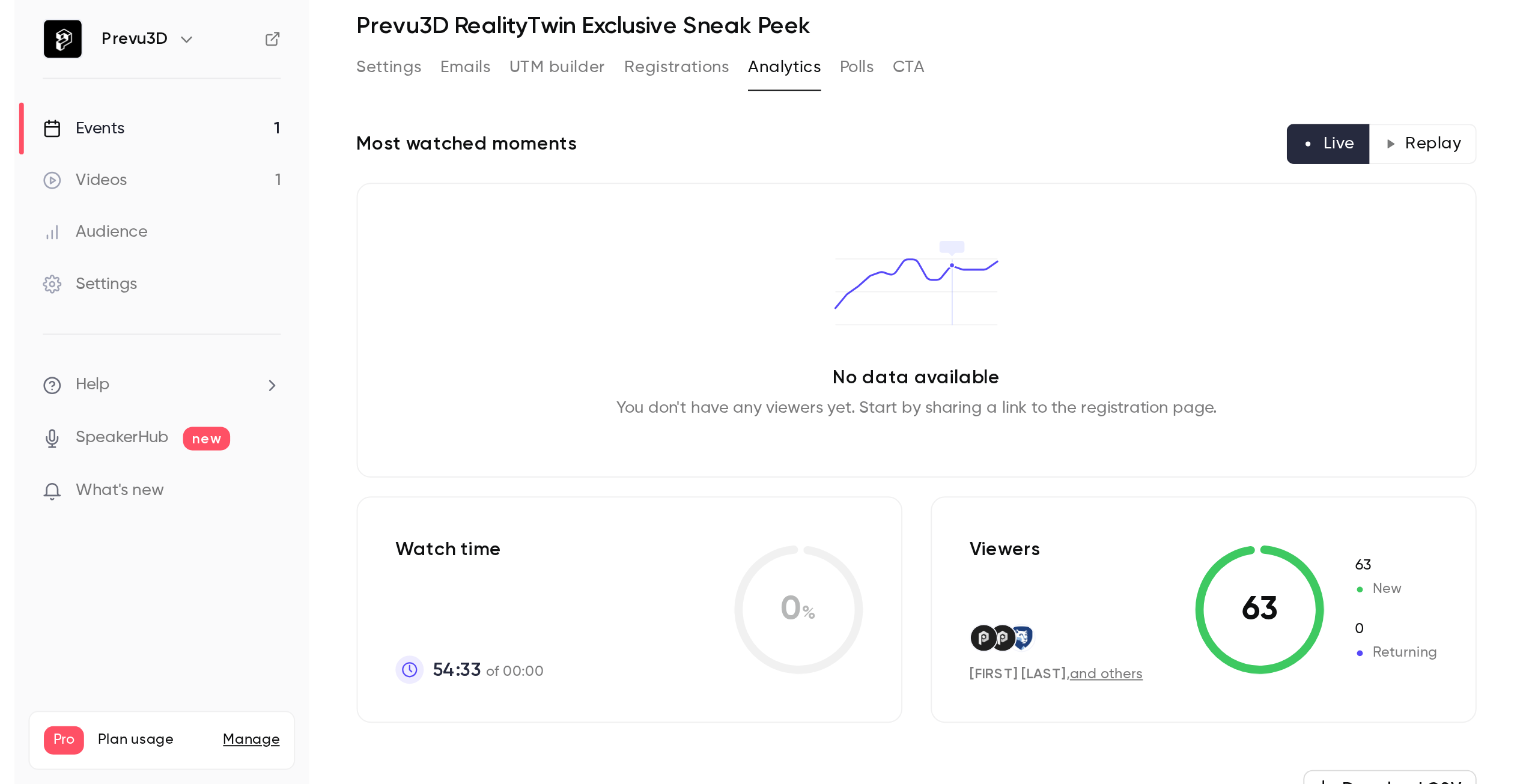 scroll, scrollTop: 0, scrollLeft: 0, axis: both 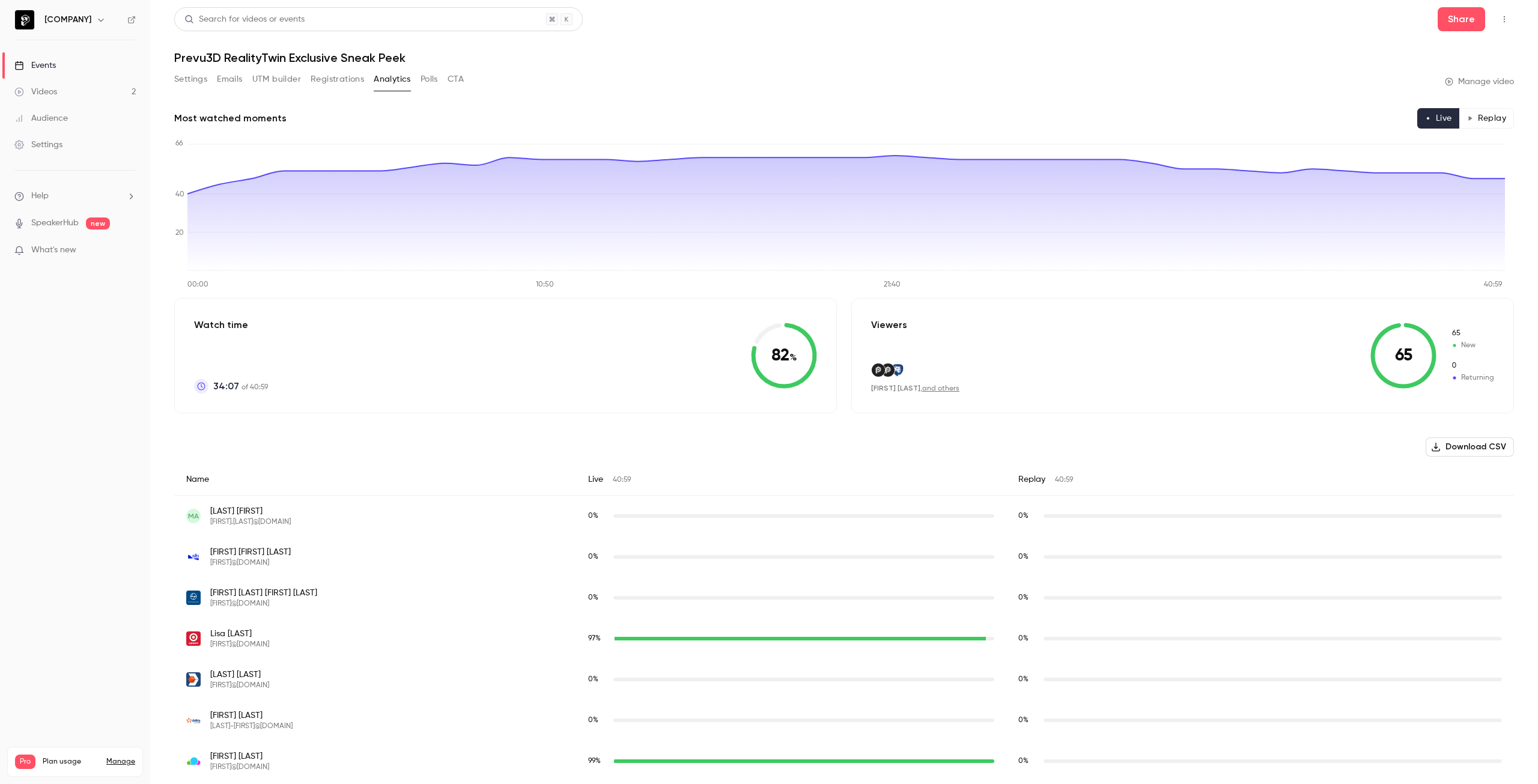 click on "and others" at bounding box center (941, 389) 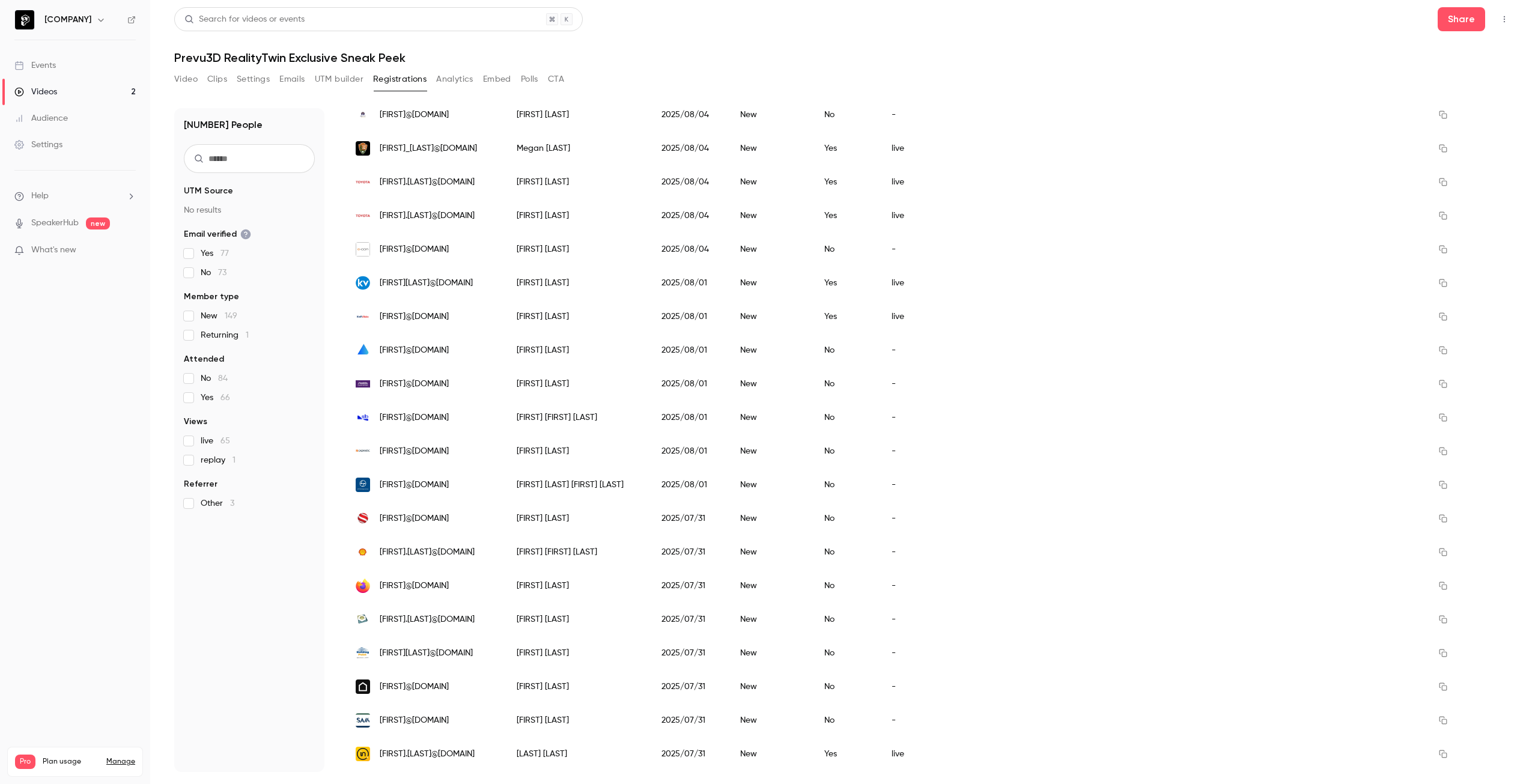 scroll, scrollTop: 0, scrollLeft: 0, axis: both 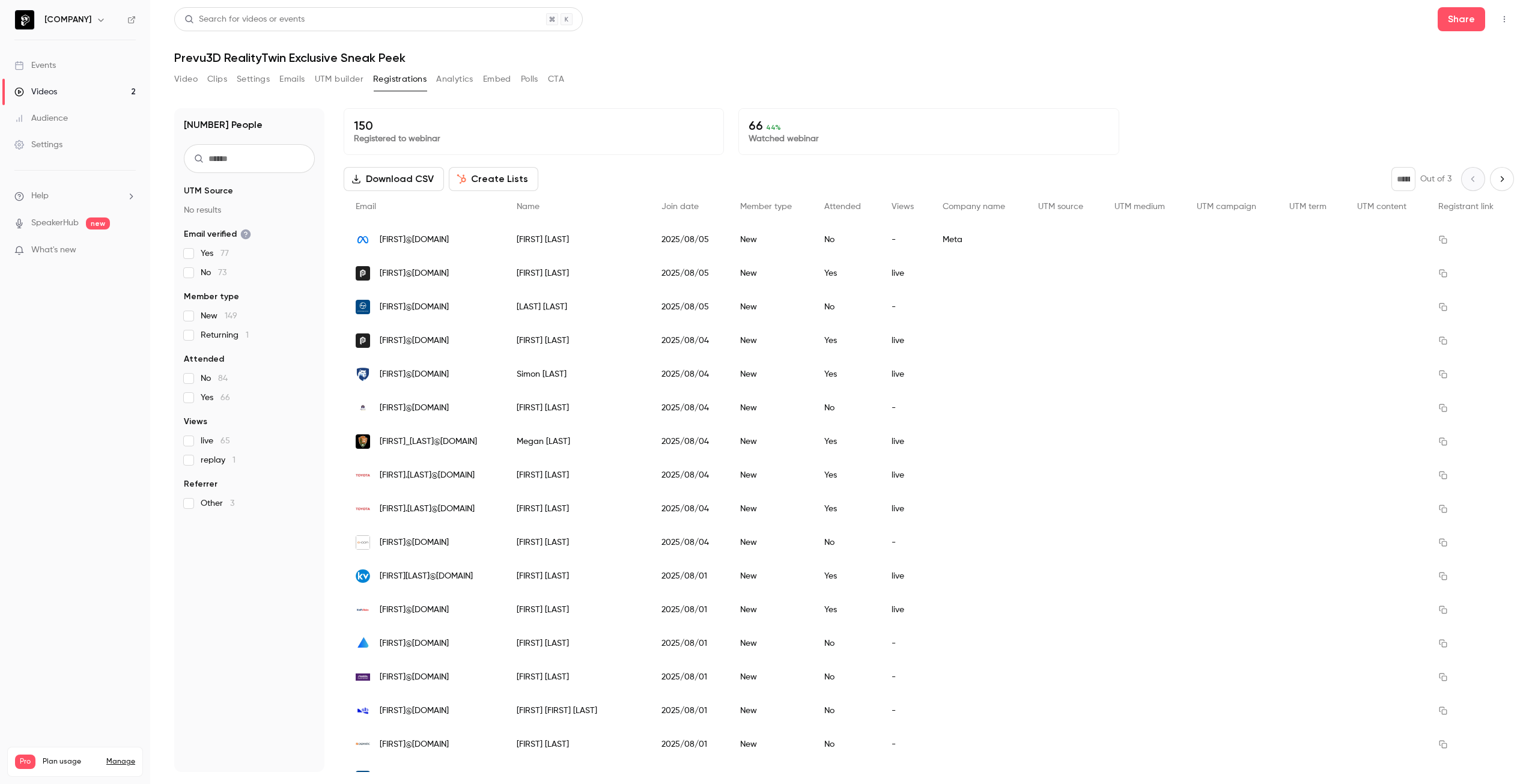click on "Video Clips Settings Emails UTM builder Registrations Analytics Embed Polls CTA" at bounding box center [369, 79] 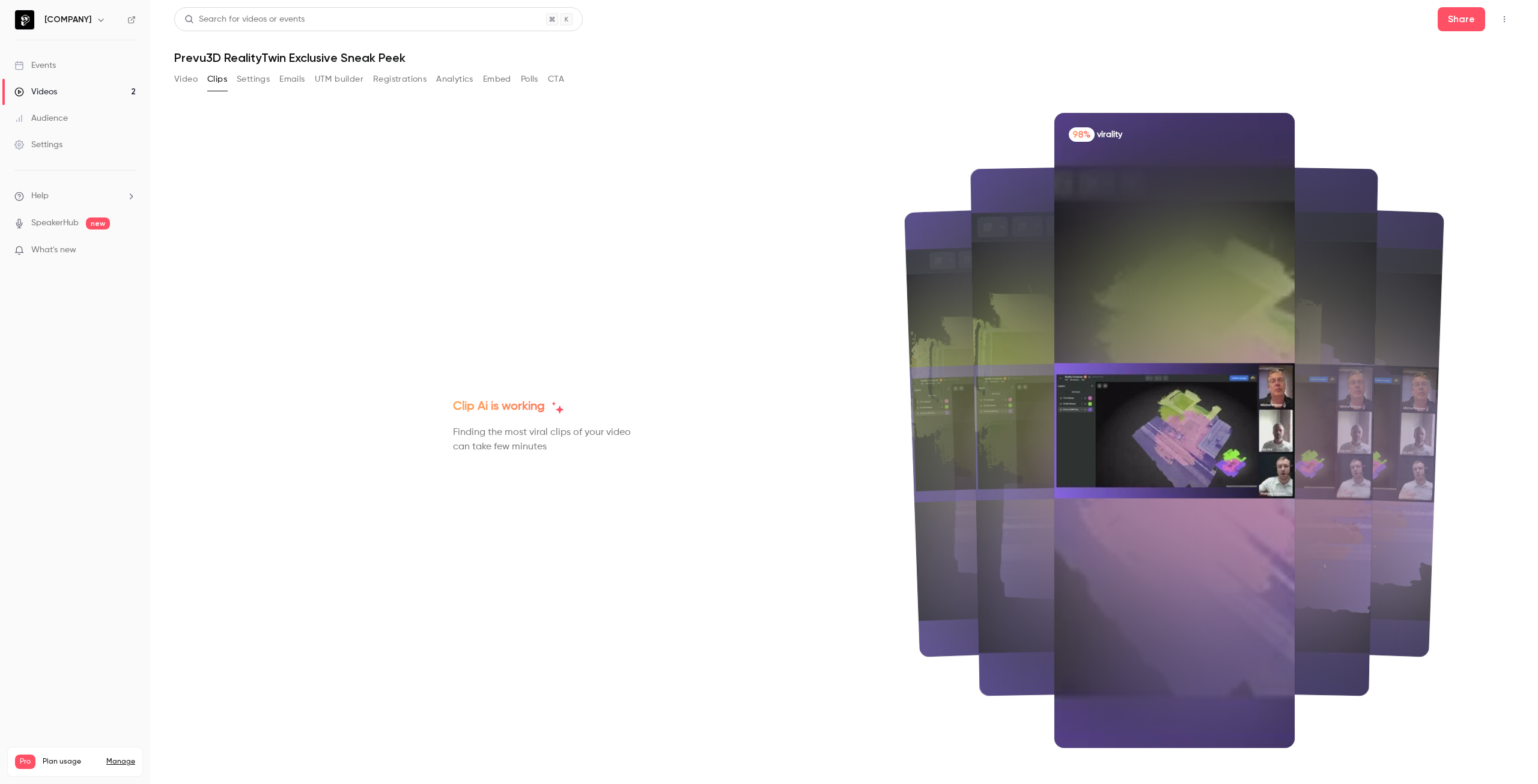 click at bounding box center (1253, 430) 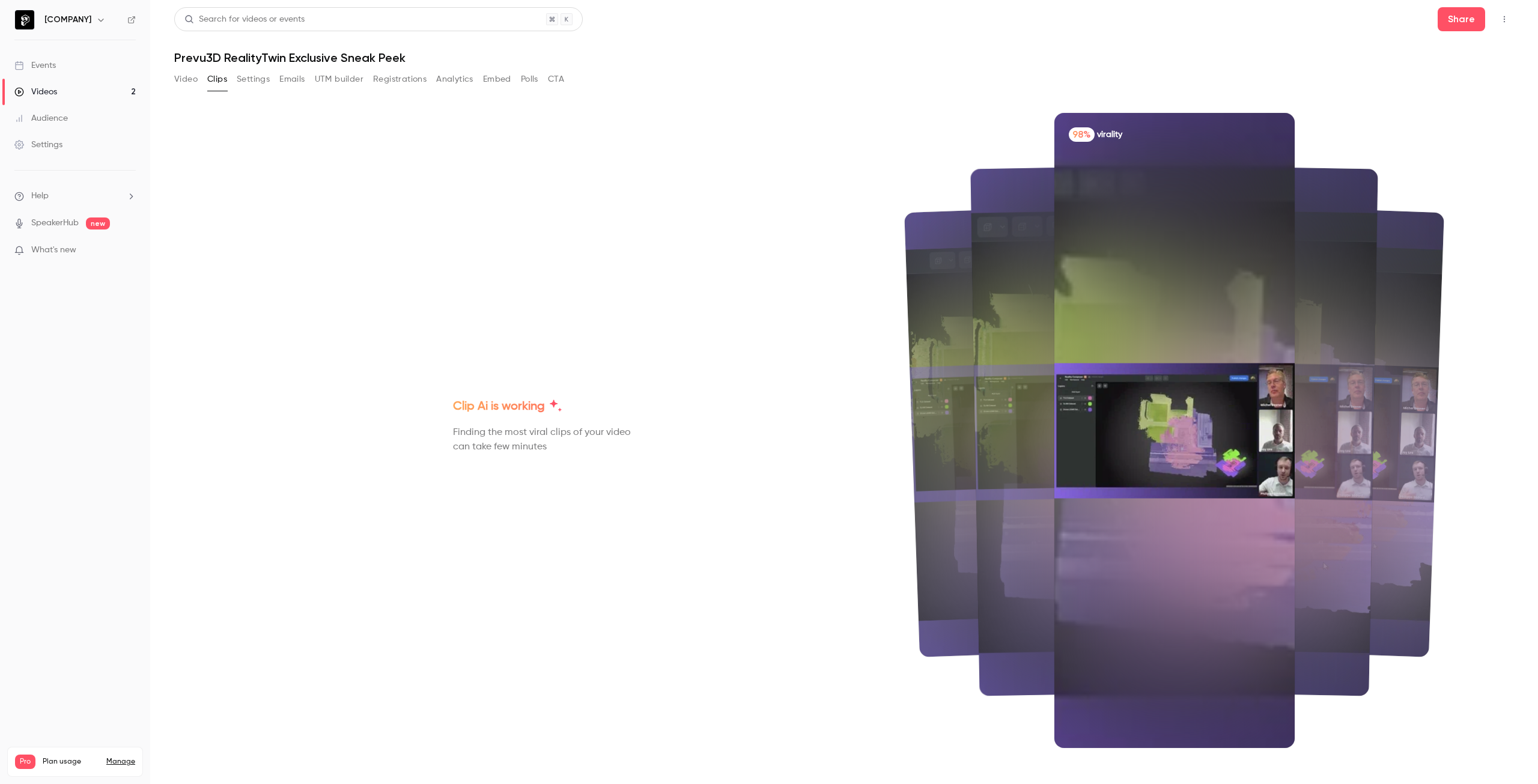 click on "Polls" at bounding box center (529, 79) 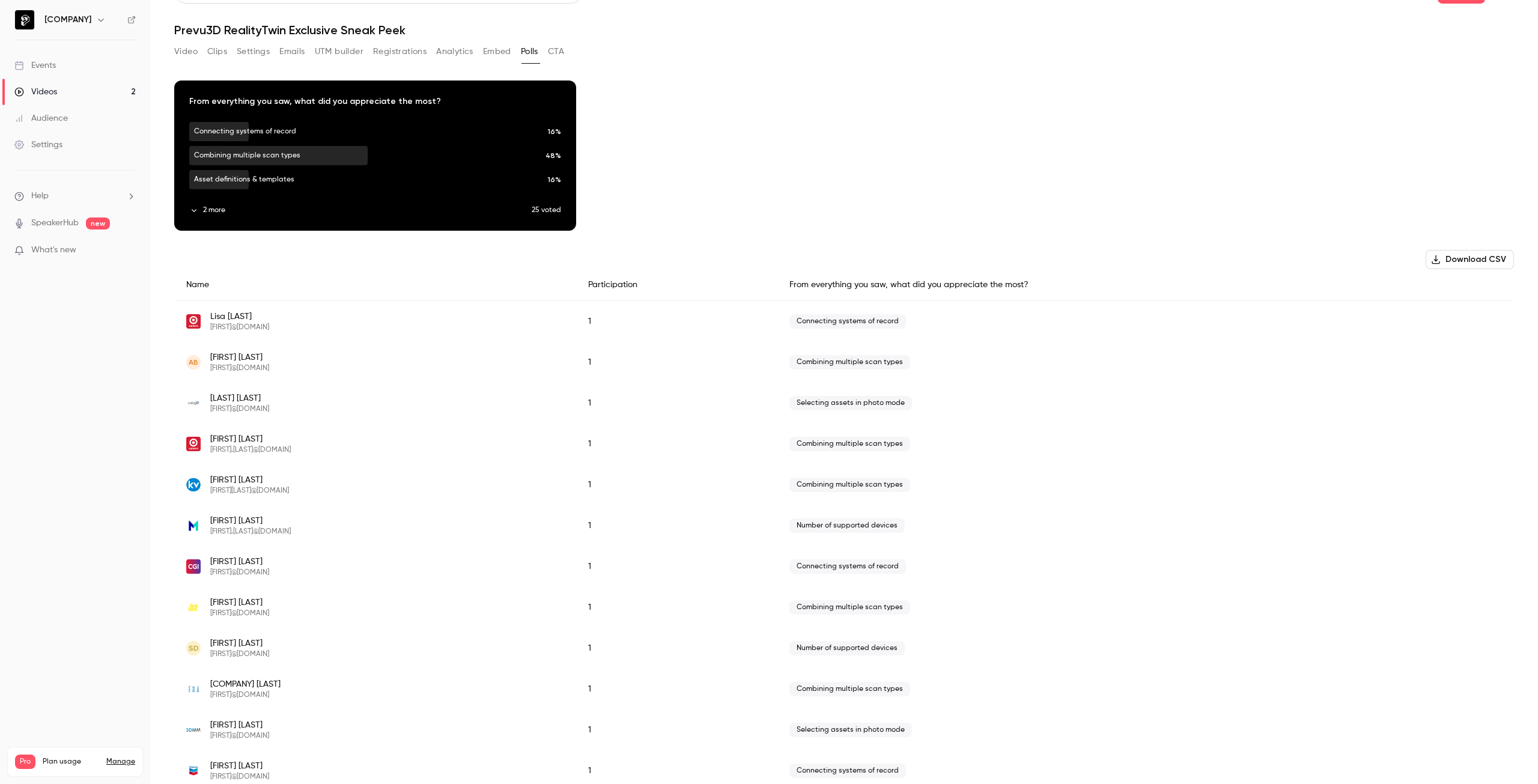 scroll, scrollTop: 0, scrollLeft: 0, axis: both 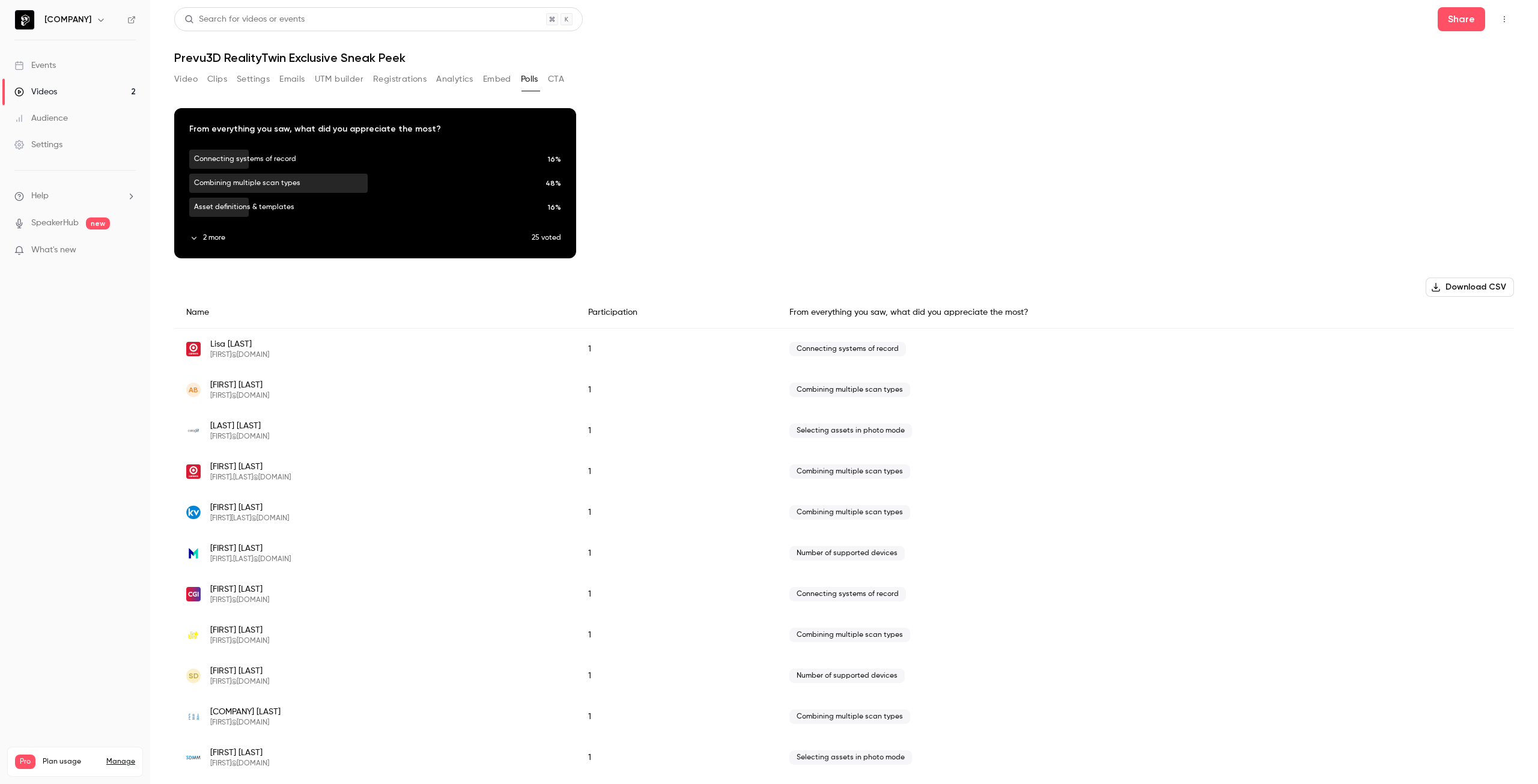 click on "2 more" at bounding box center [360, 238] 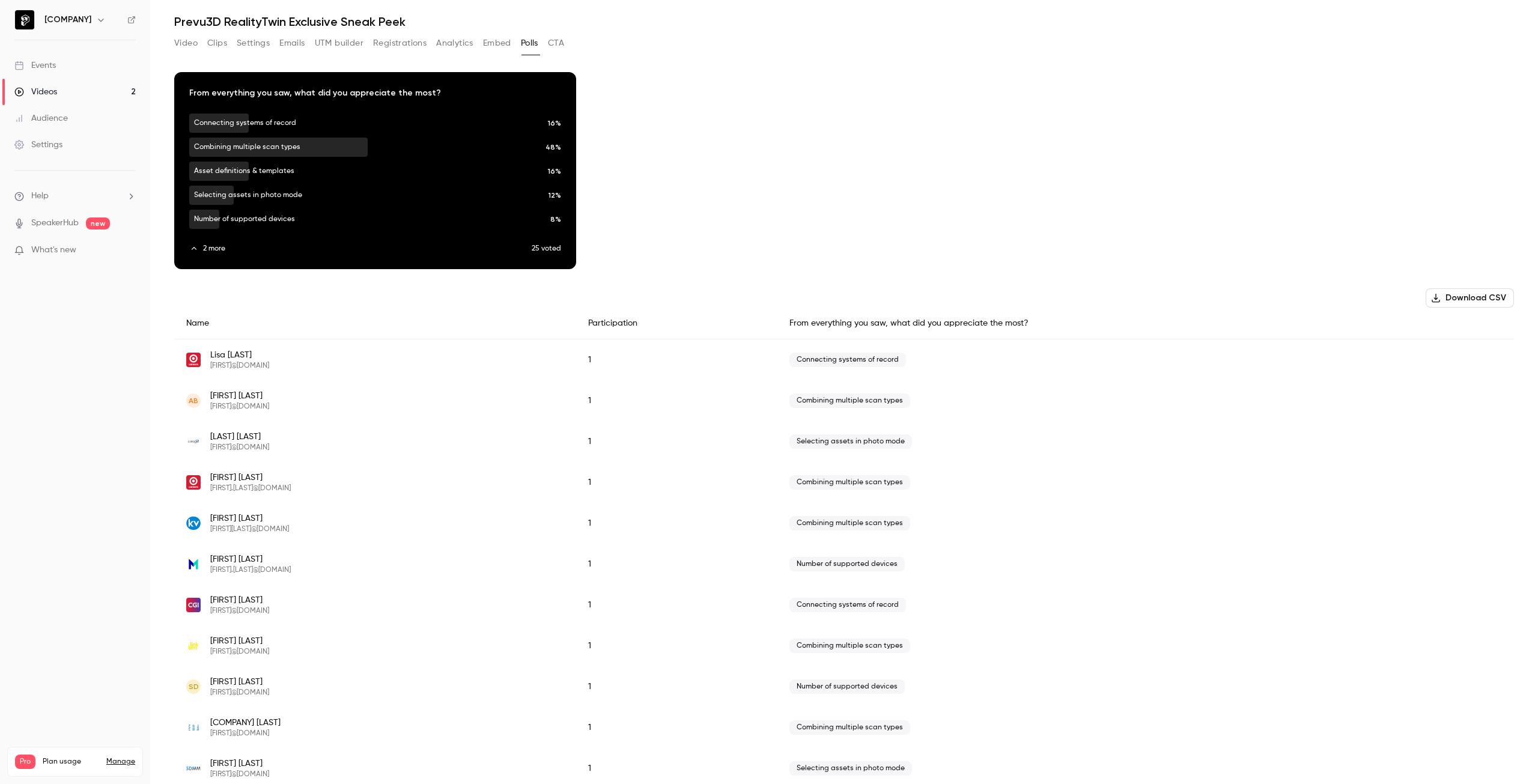 scroll, scrollTop: 0, scrollLeft: 0, axis: both 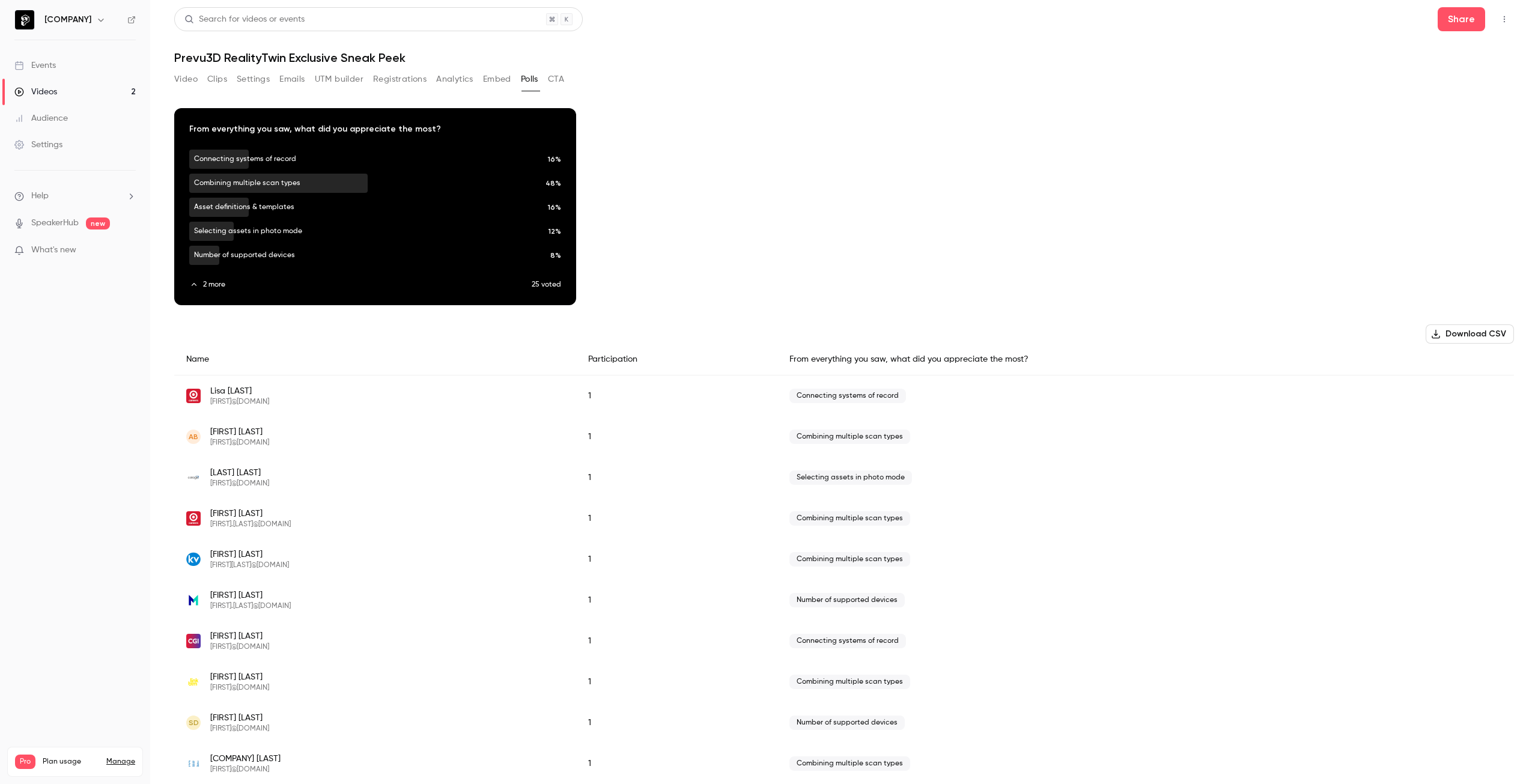 click on "Video" at bounding box center [186, 79] 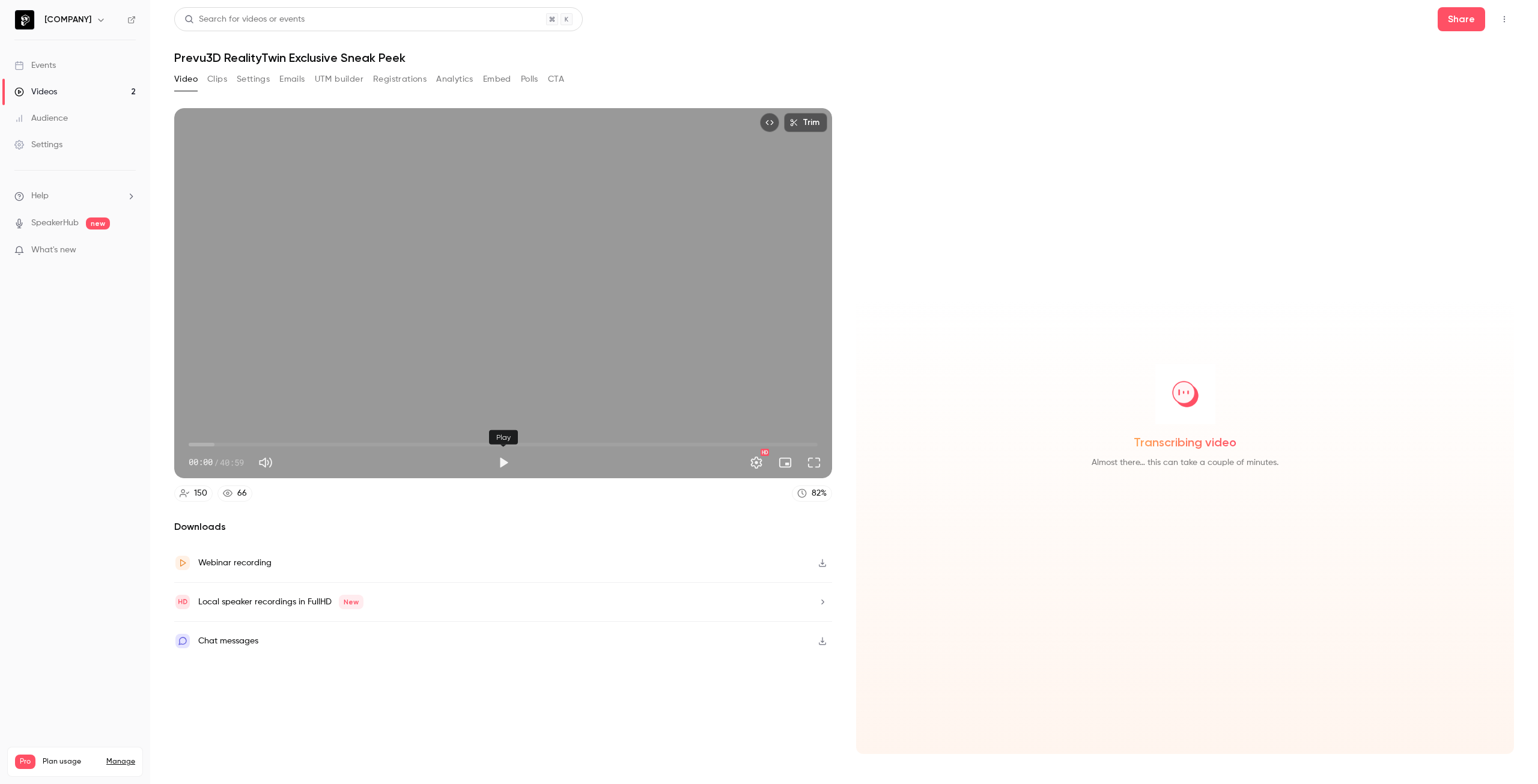 click at bounding box center (503, 463) 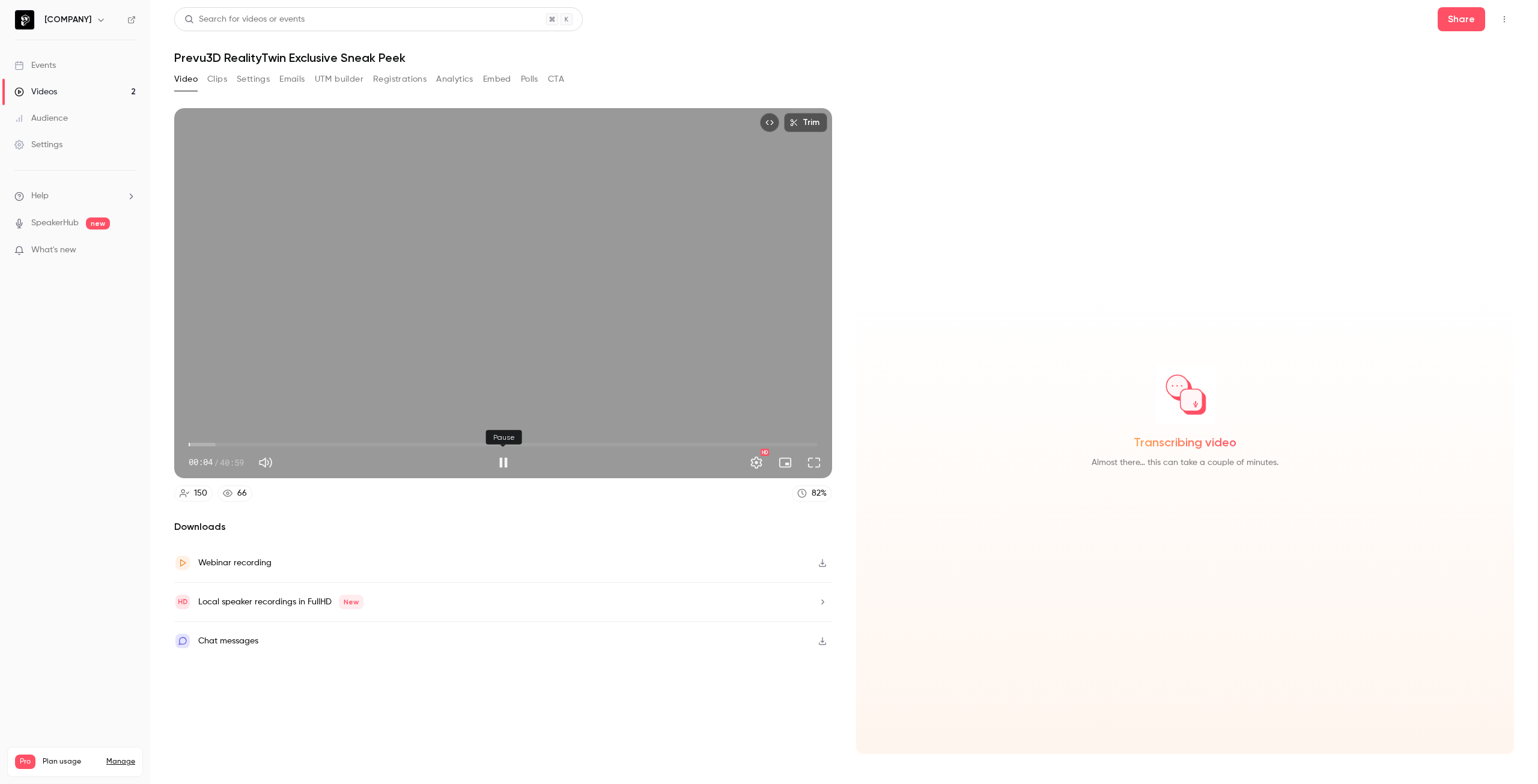 click at bounding box center (503, 463) 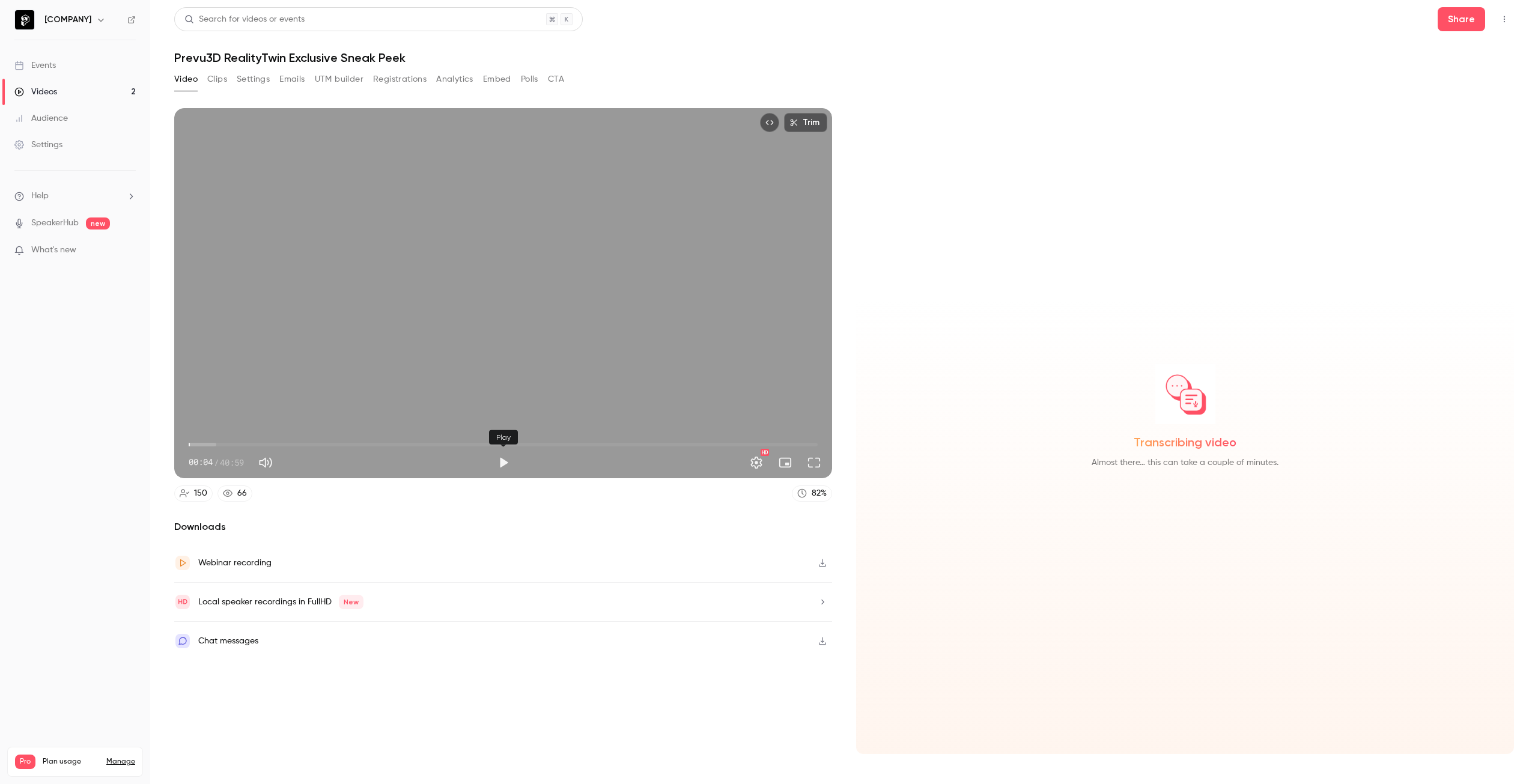 type on "***" 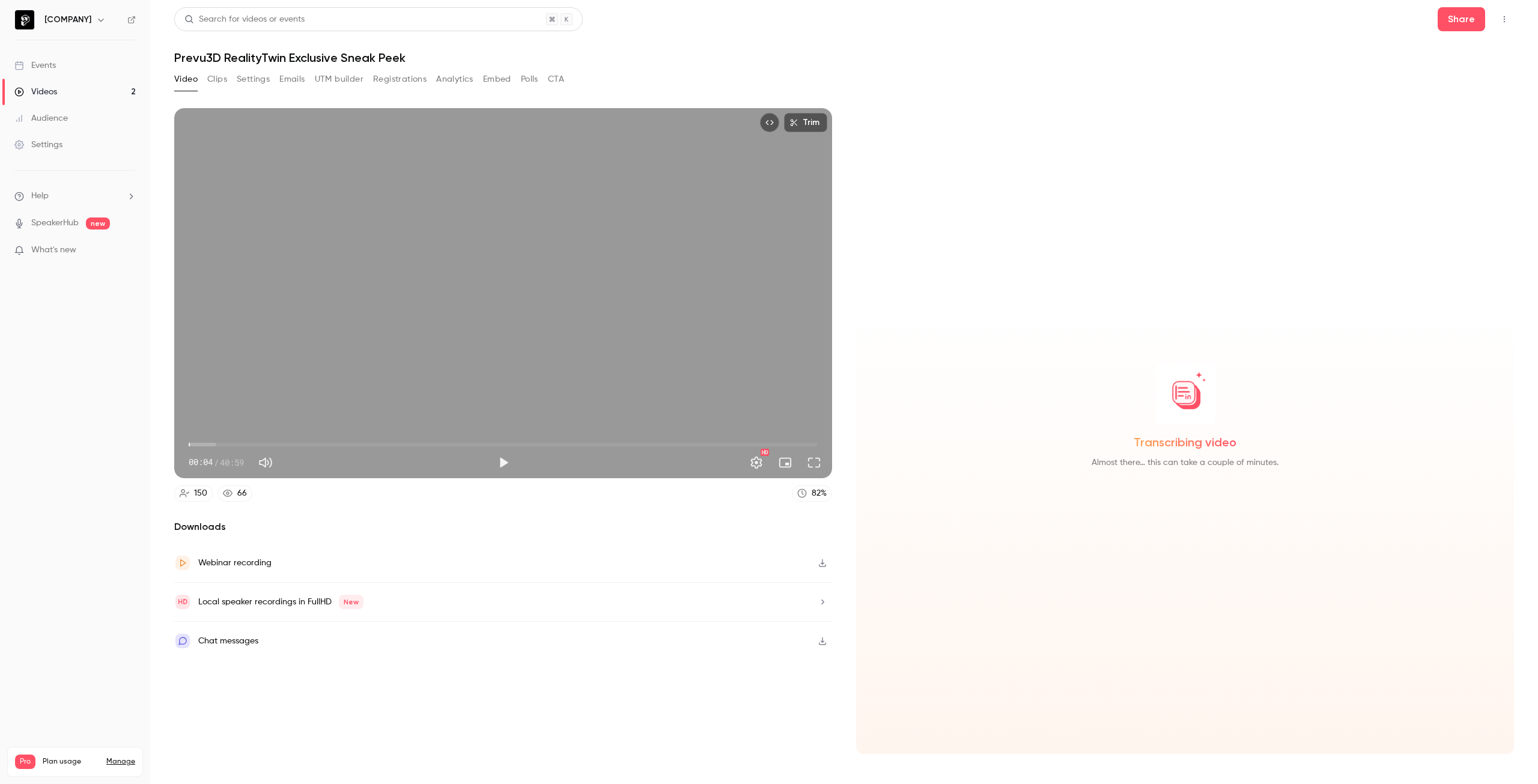 click on "Trim" at bounding box center (806, 123) 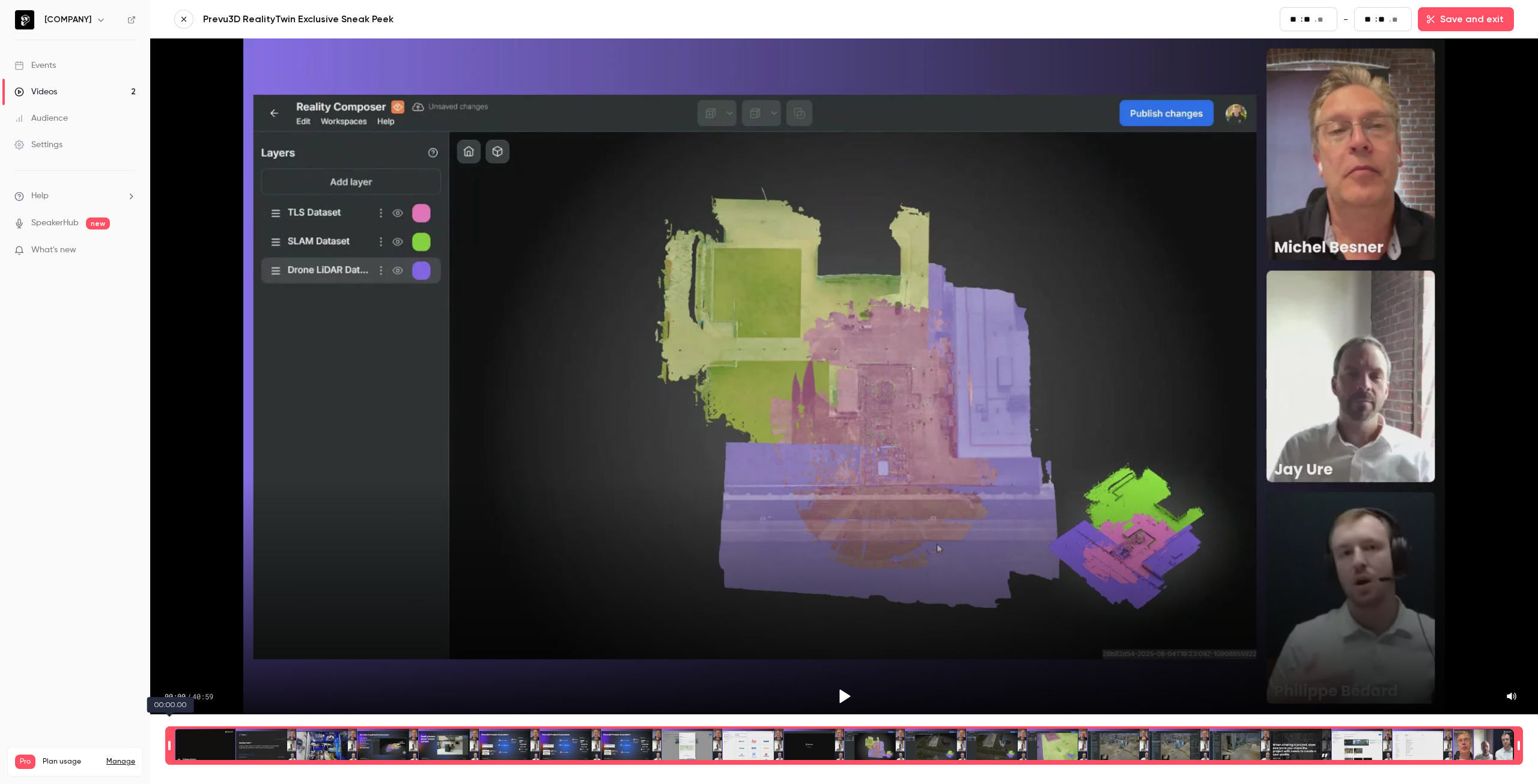 type on "**" 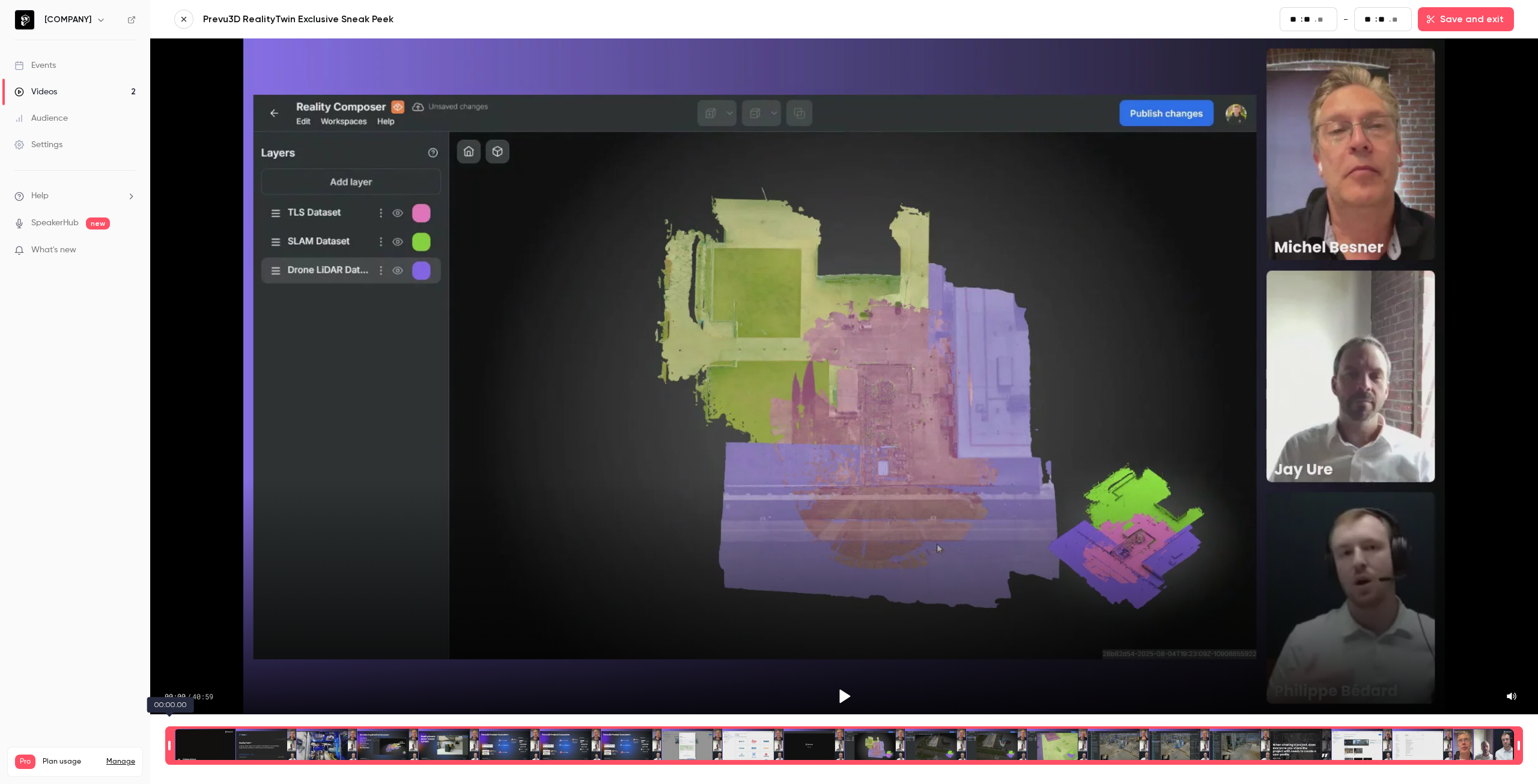 type on "**" 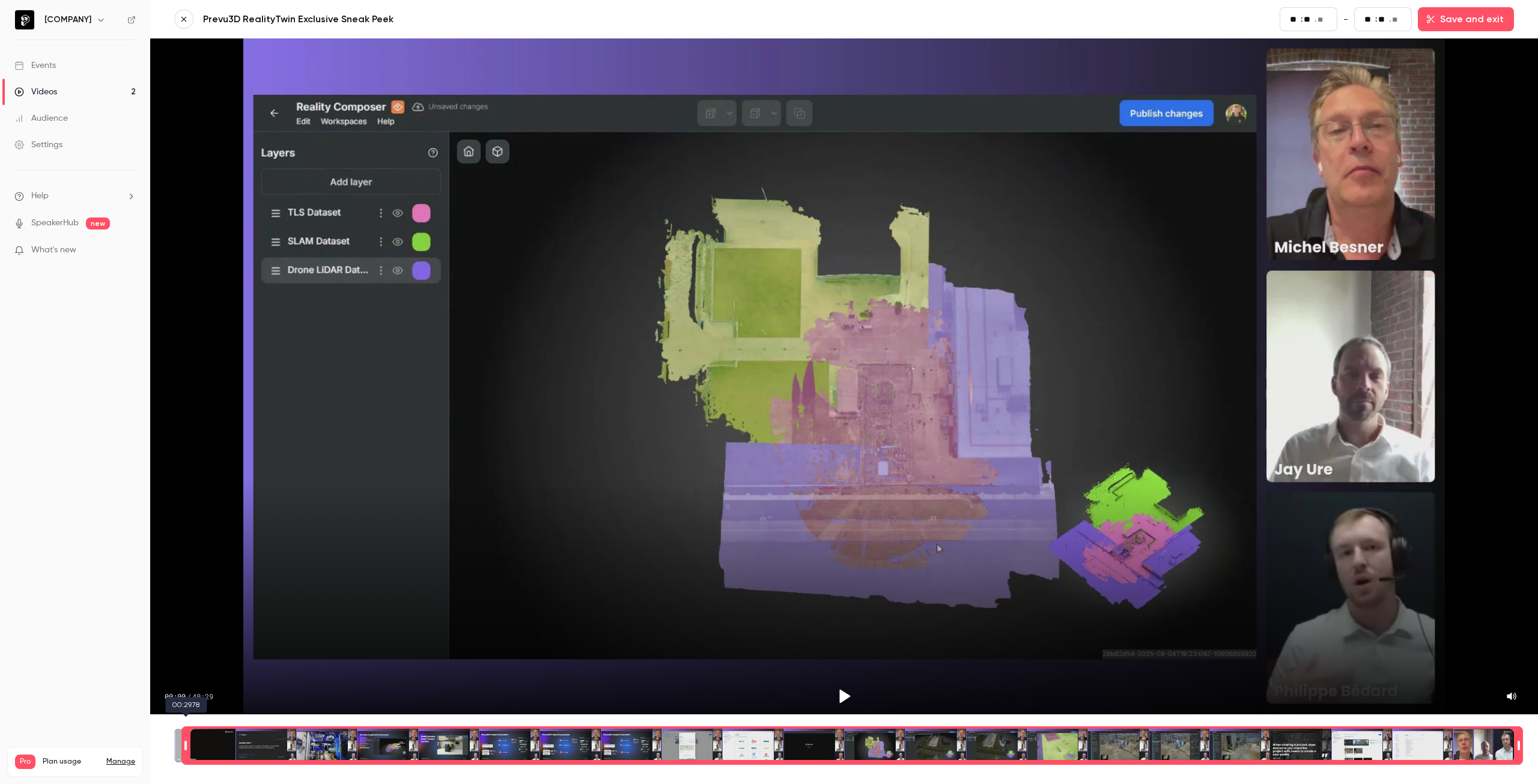 type on "**" 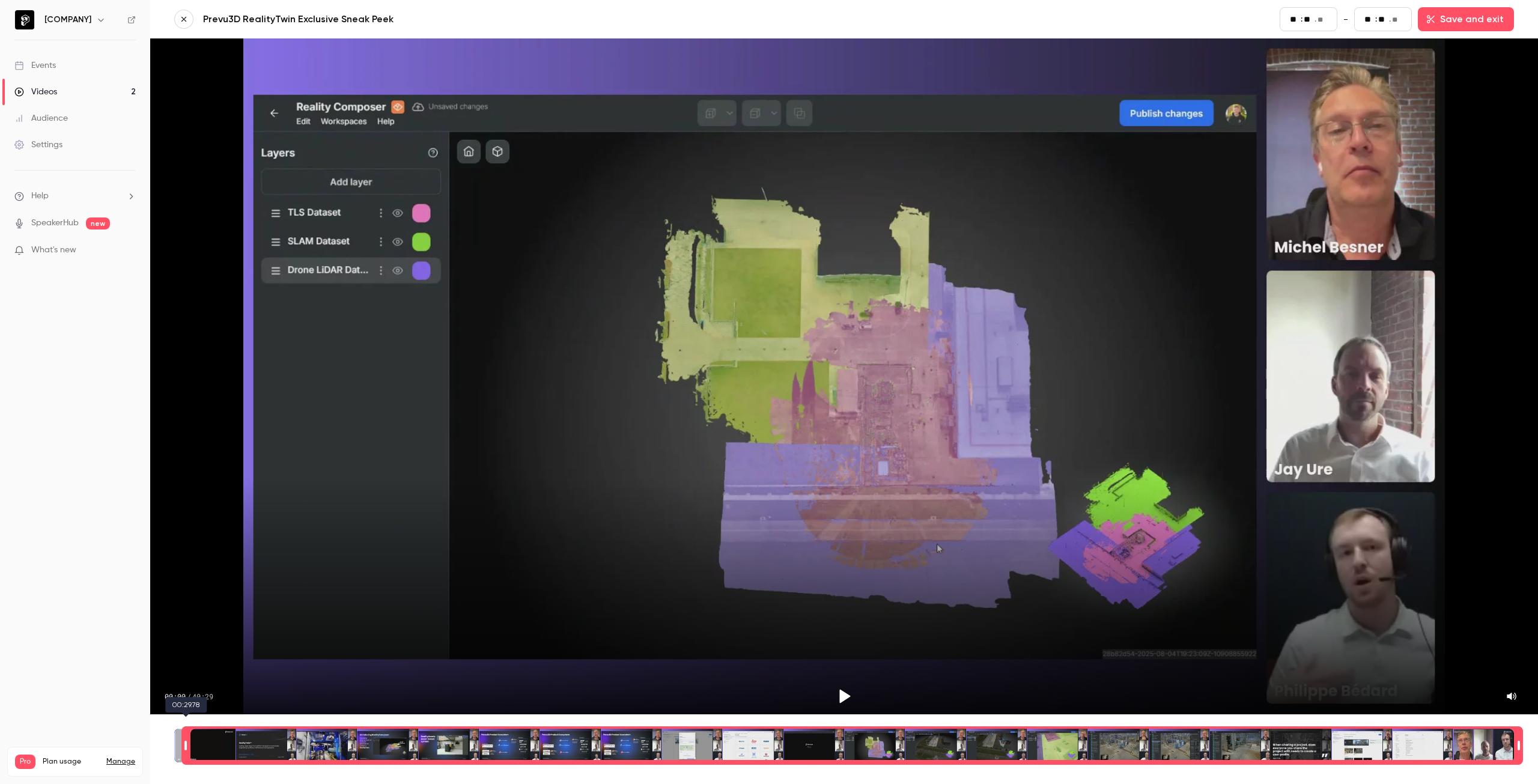 type on "**" 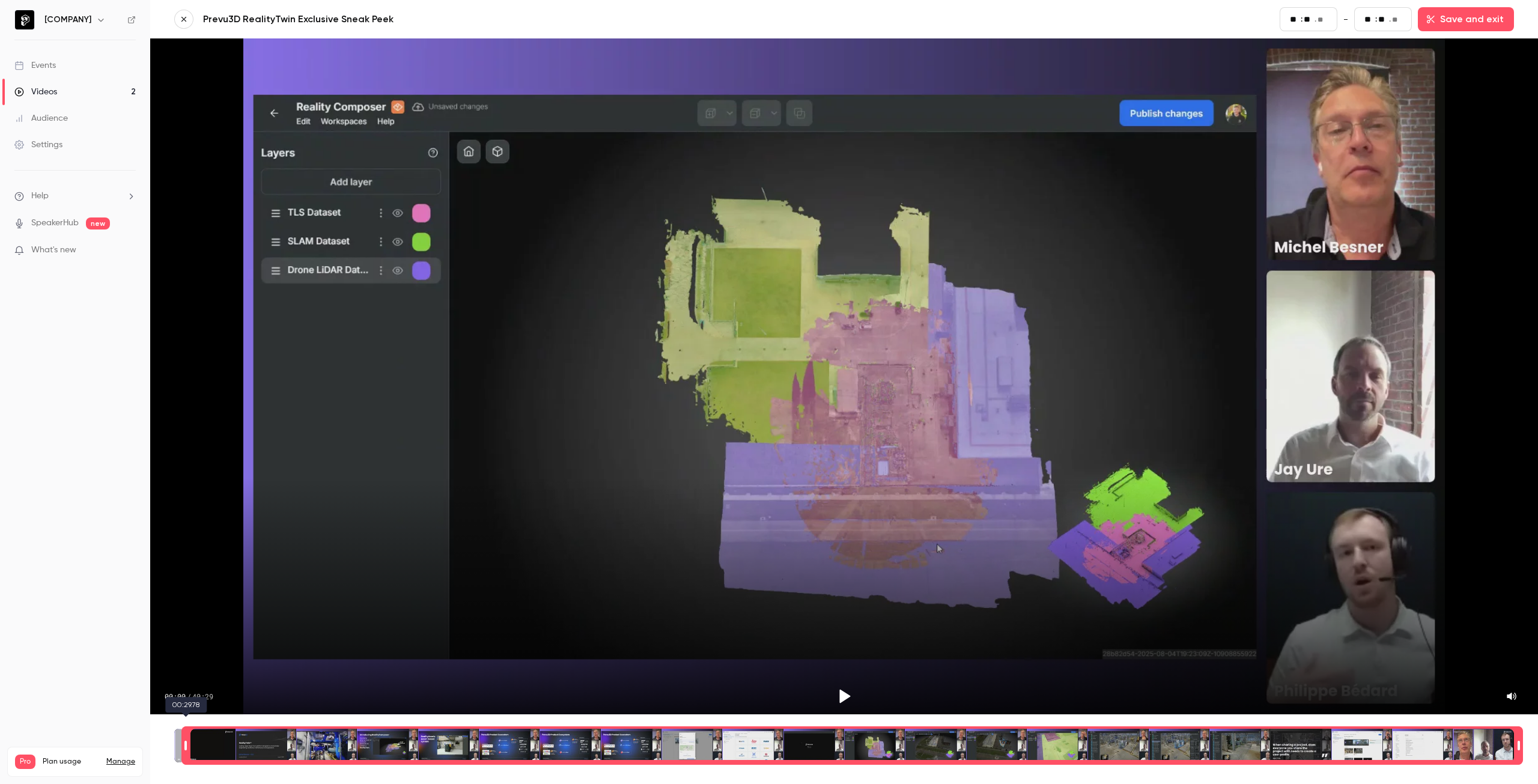 type on "**" 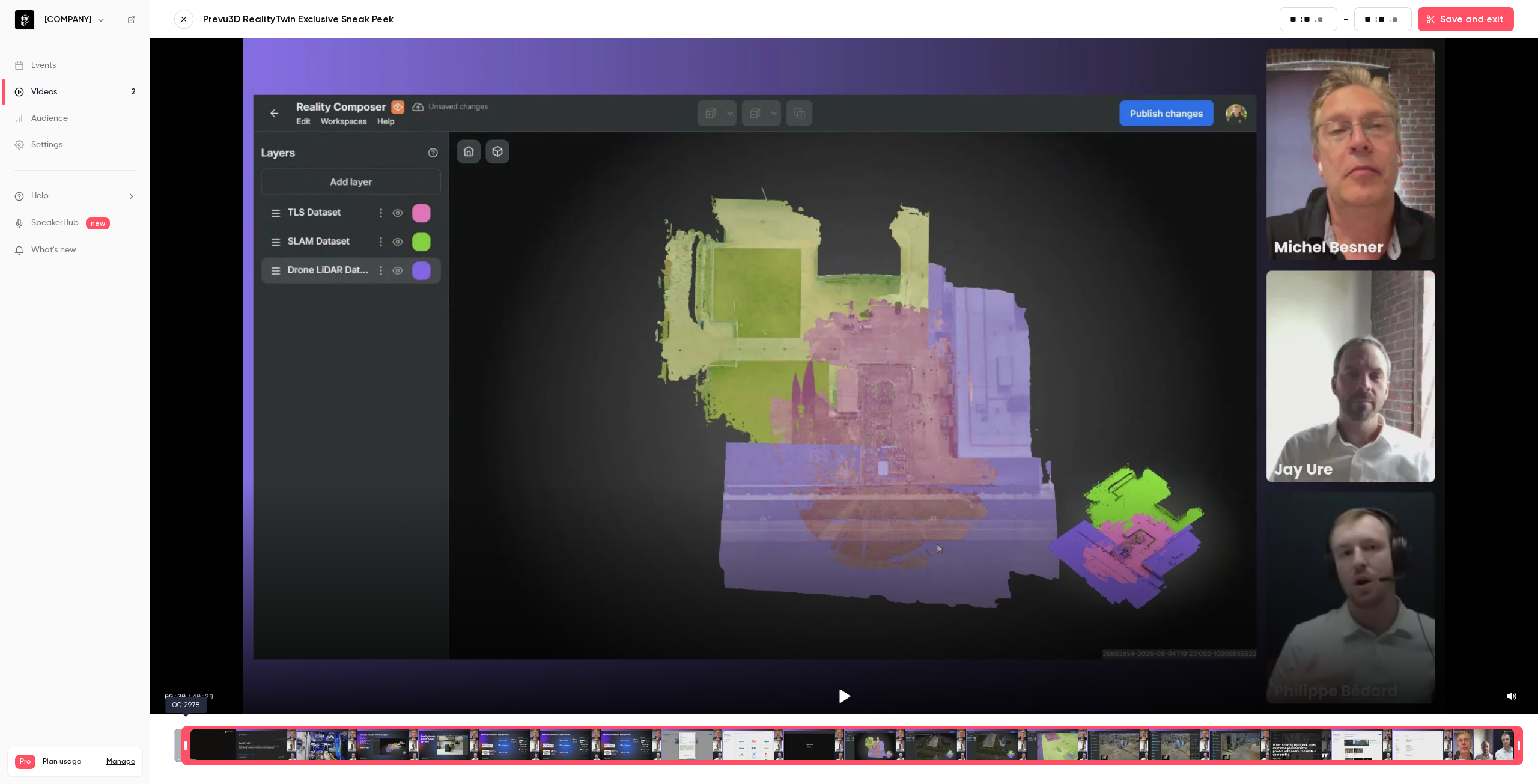 type on "**" 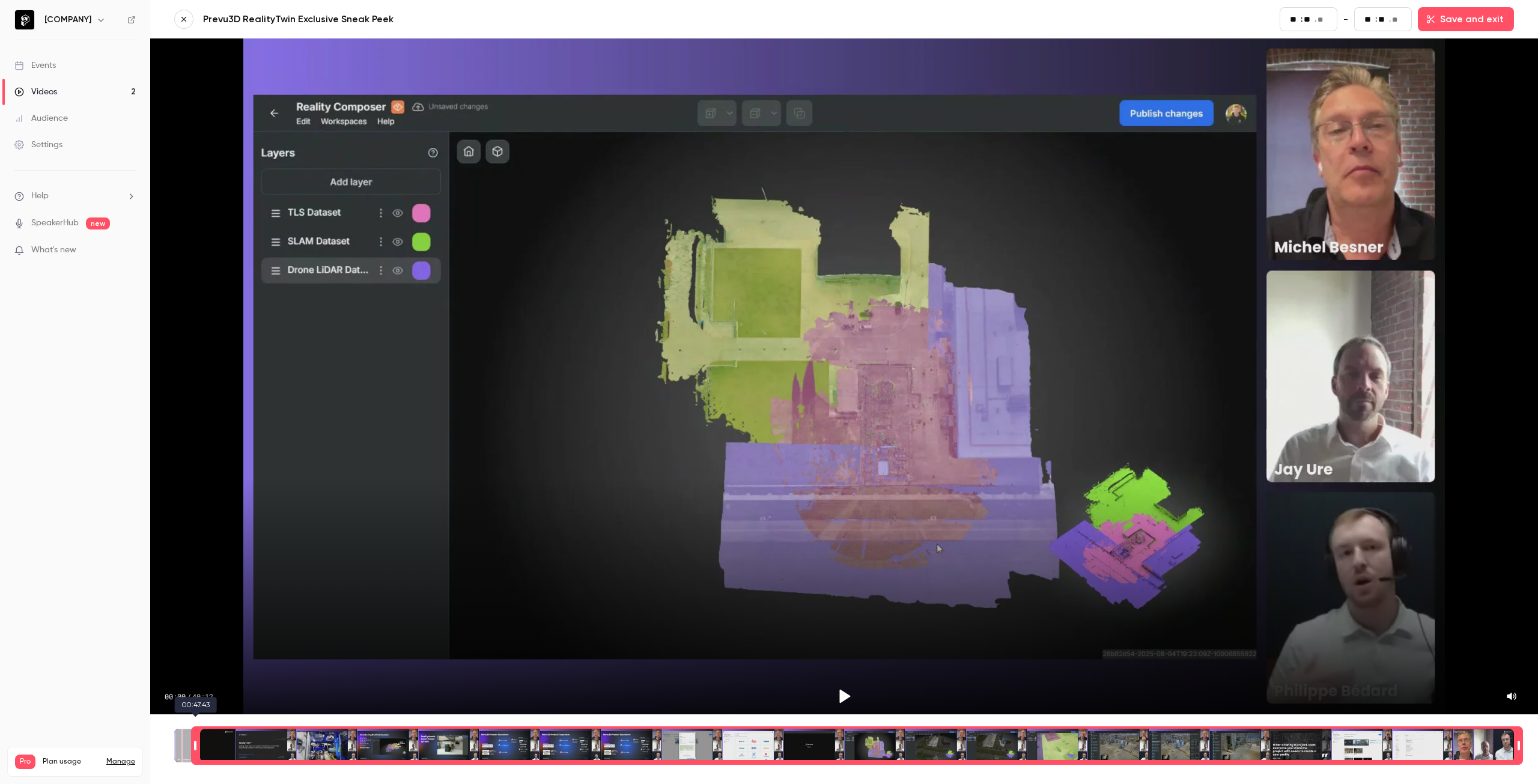 type on "**" 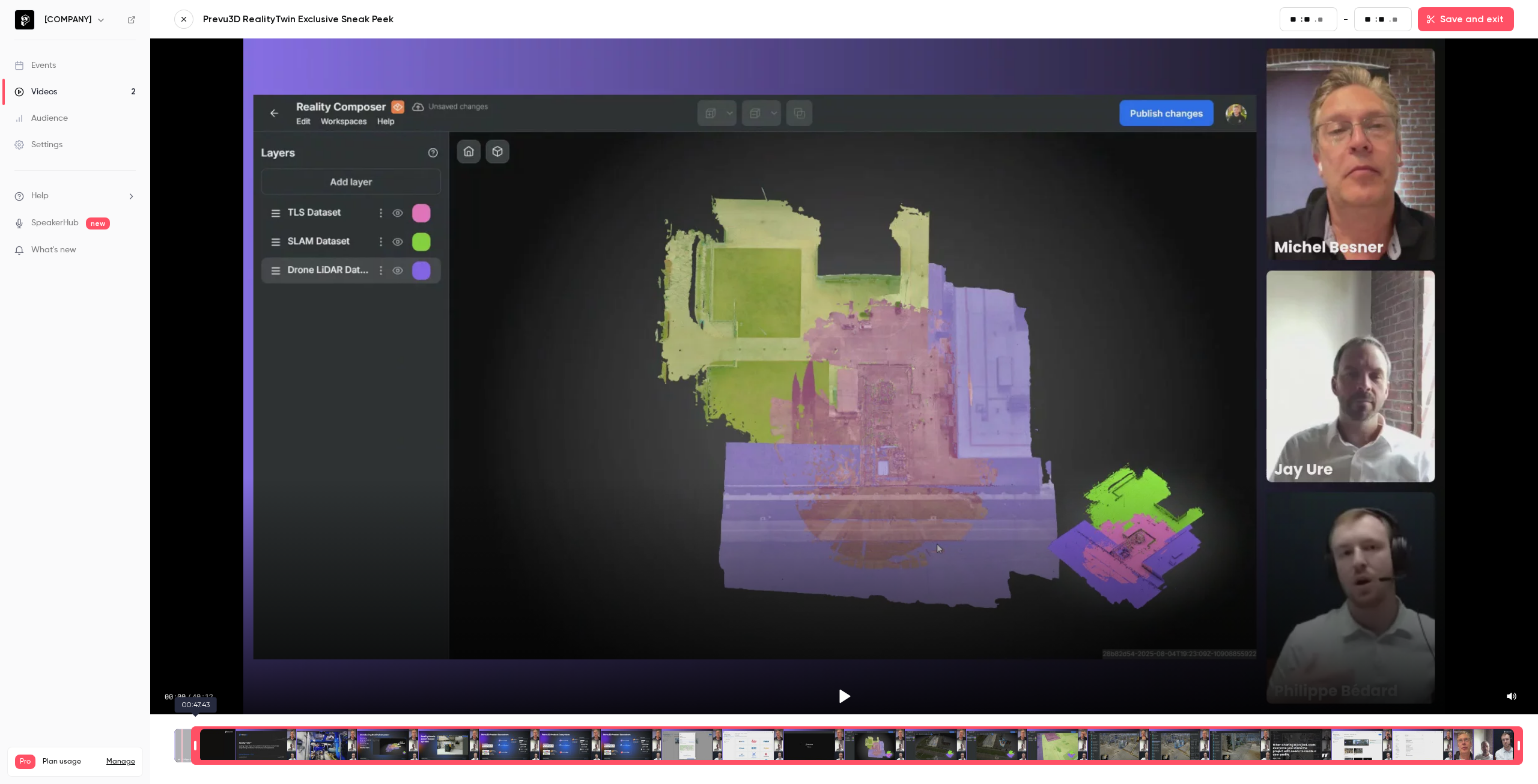 type on "**" 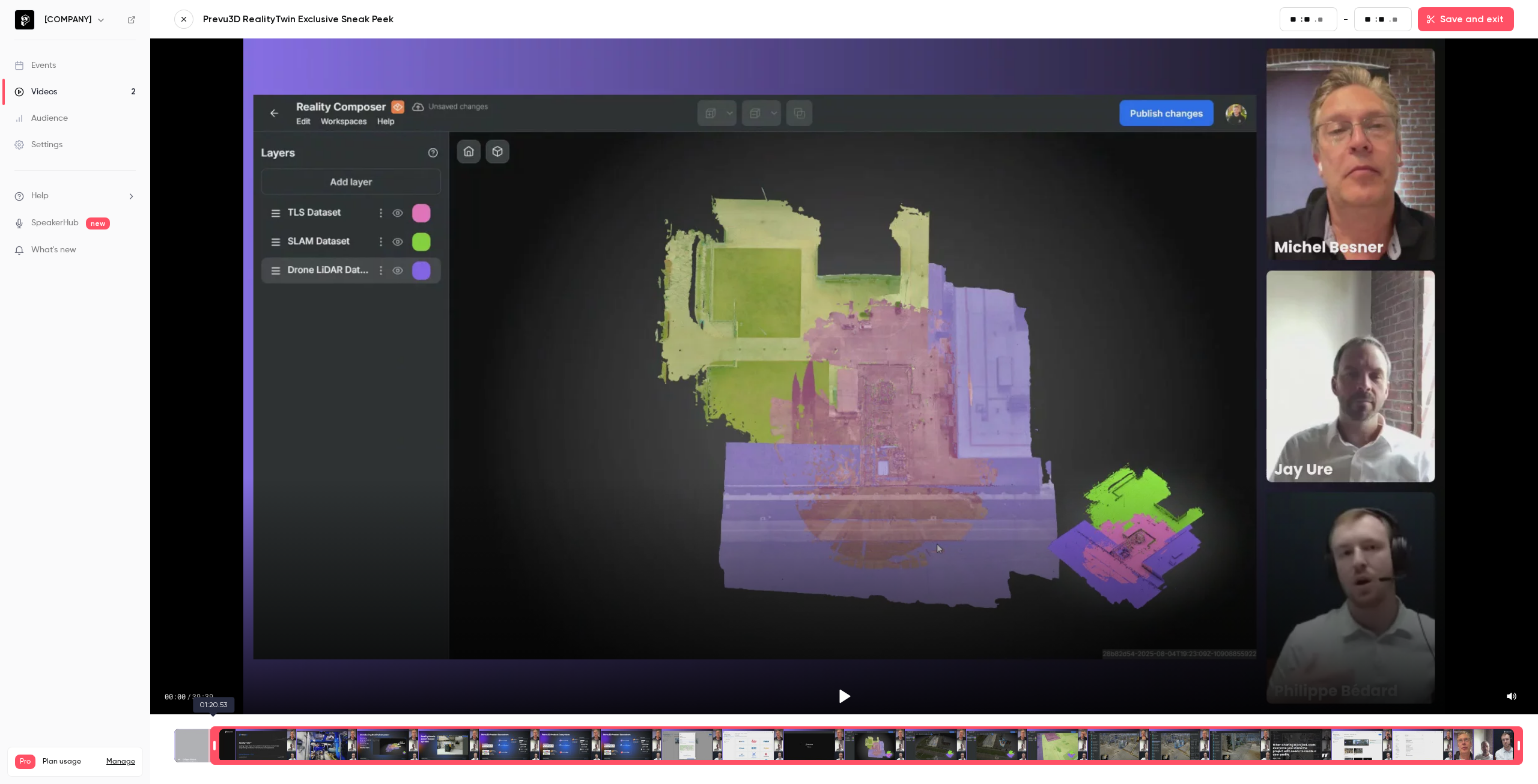 type on "**" 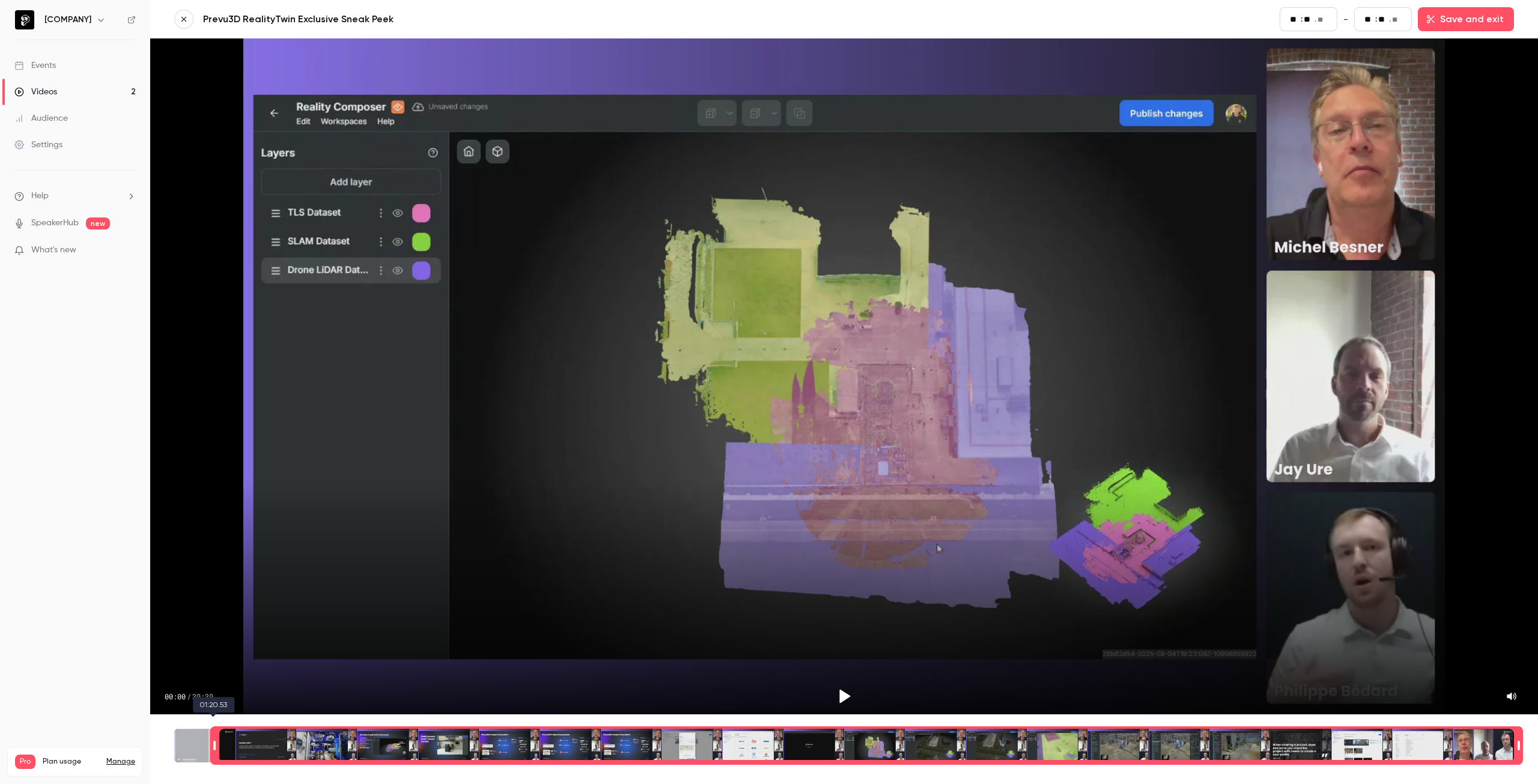 type on "**" 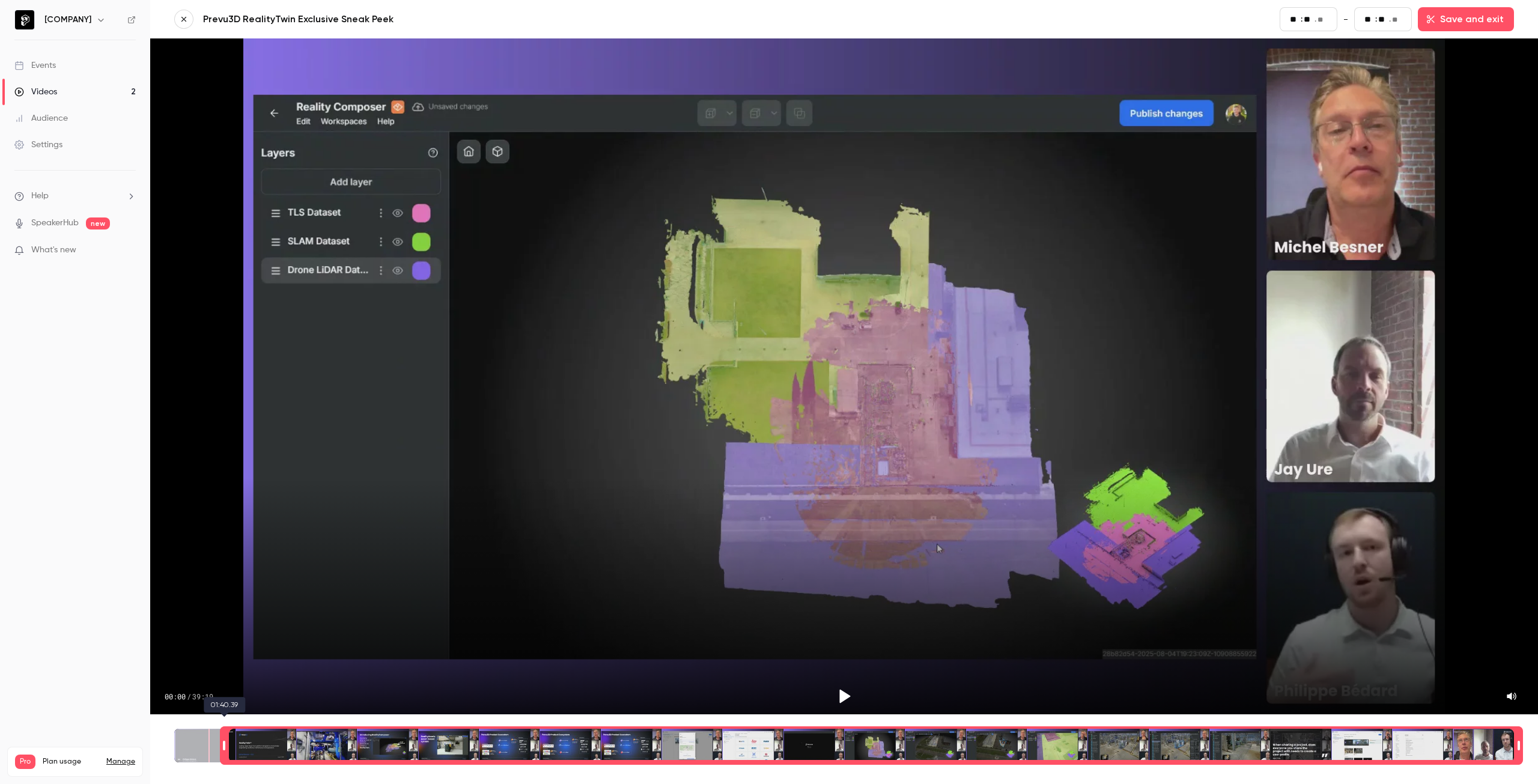 type on "**" 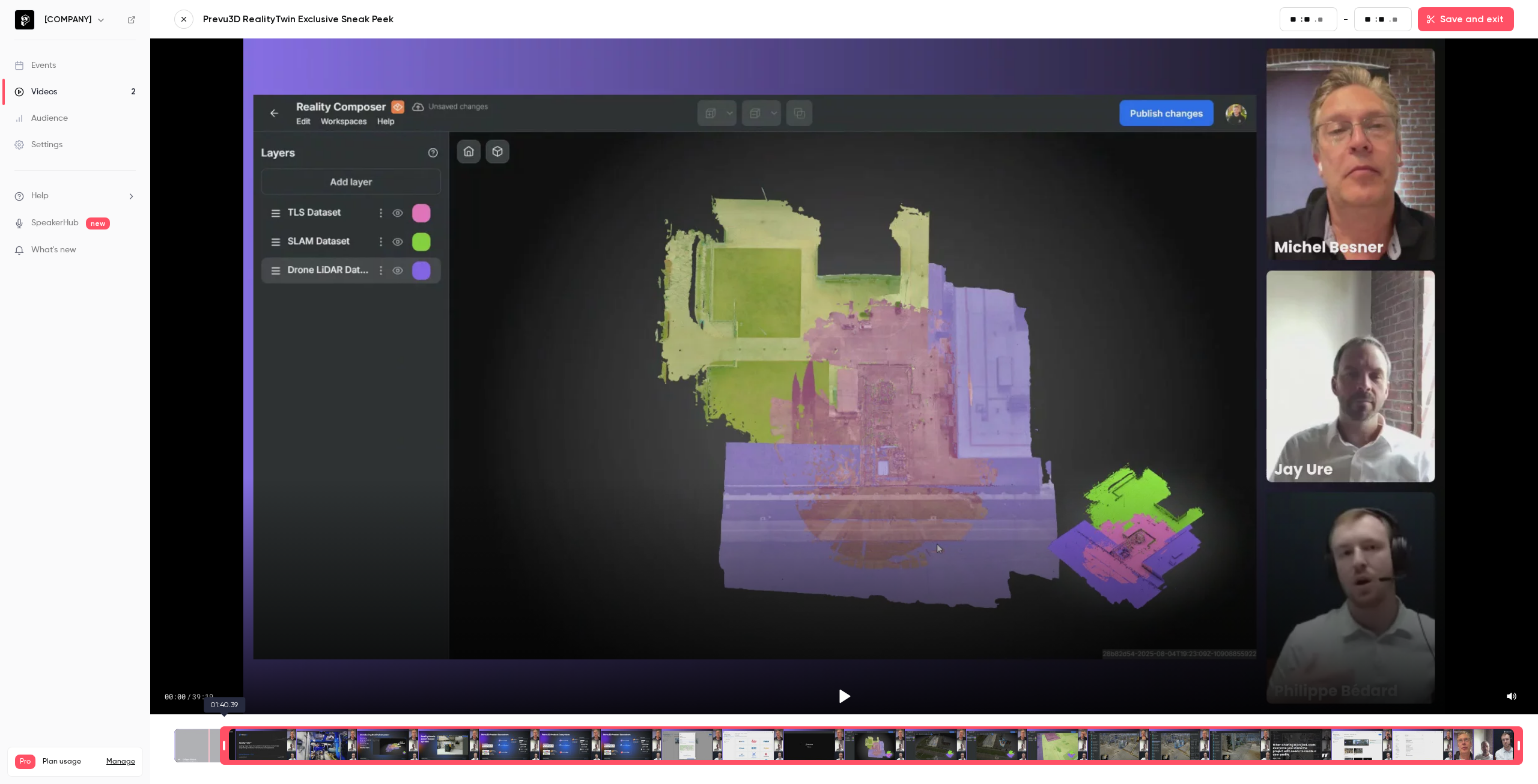 type on "**" 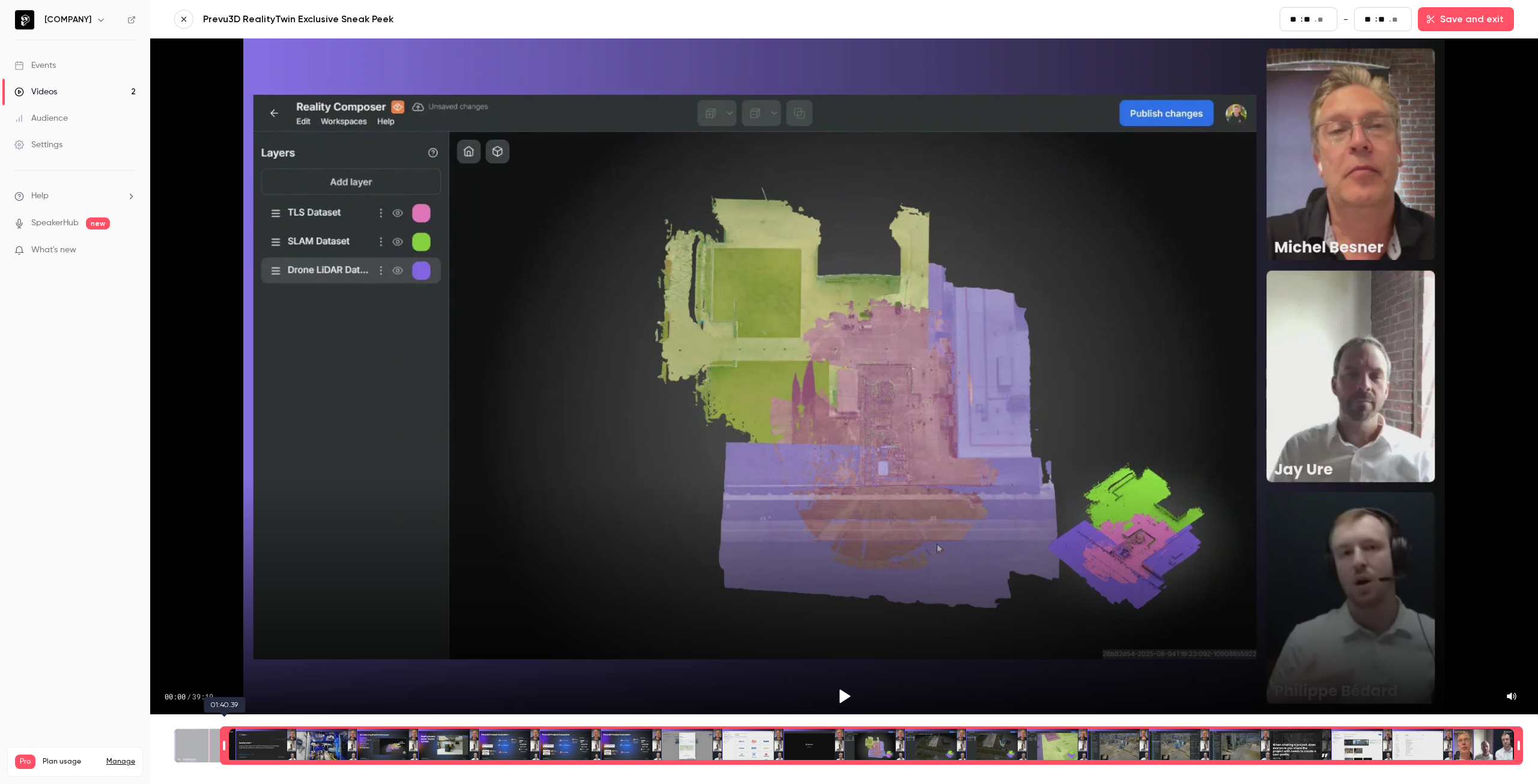 type on "***" 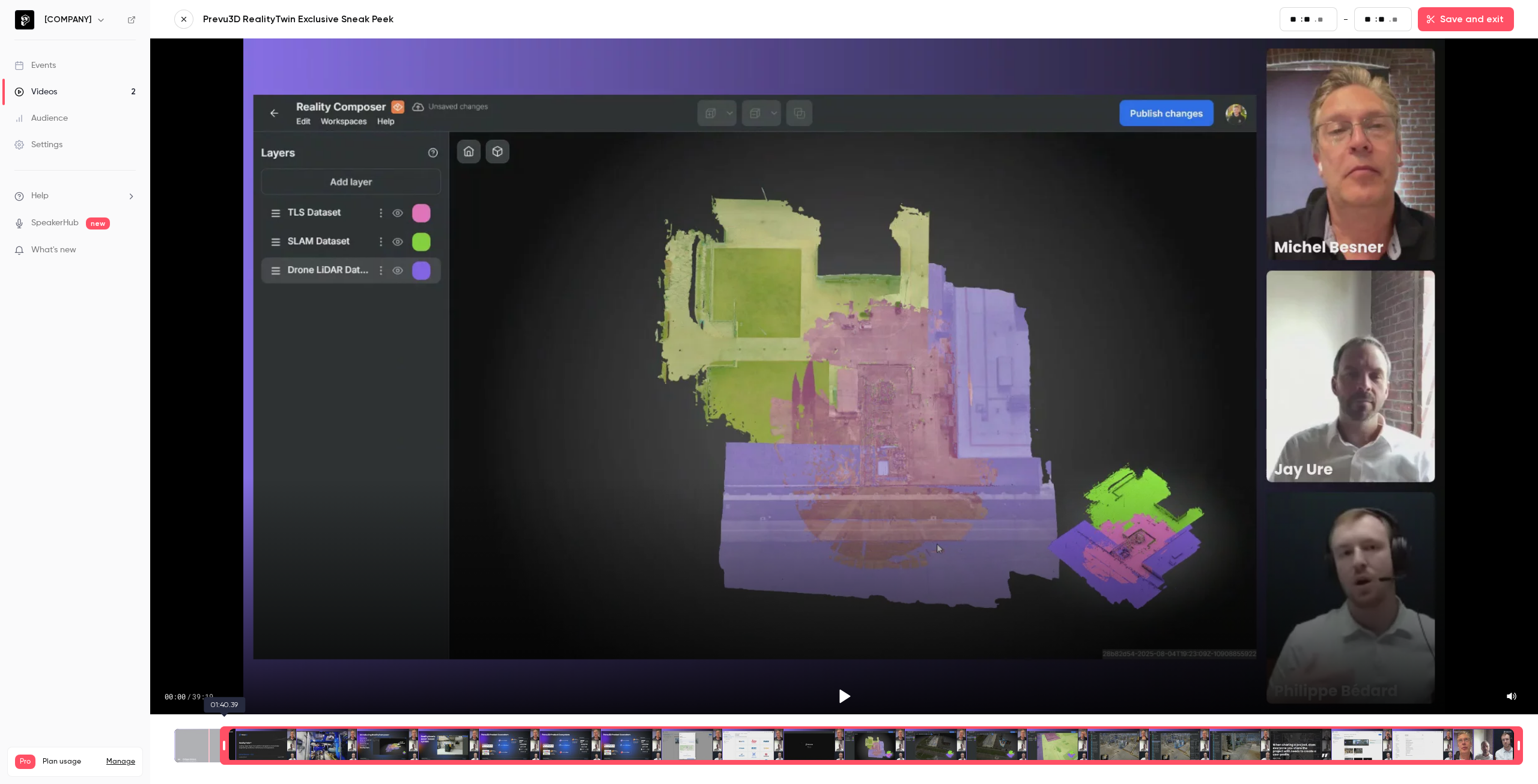 type on "**" 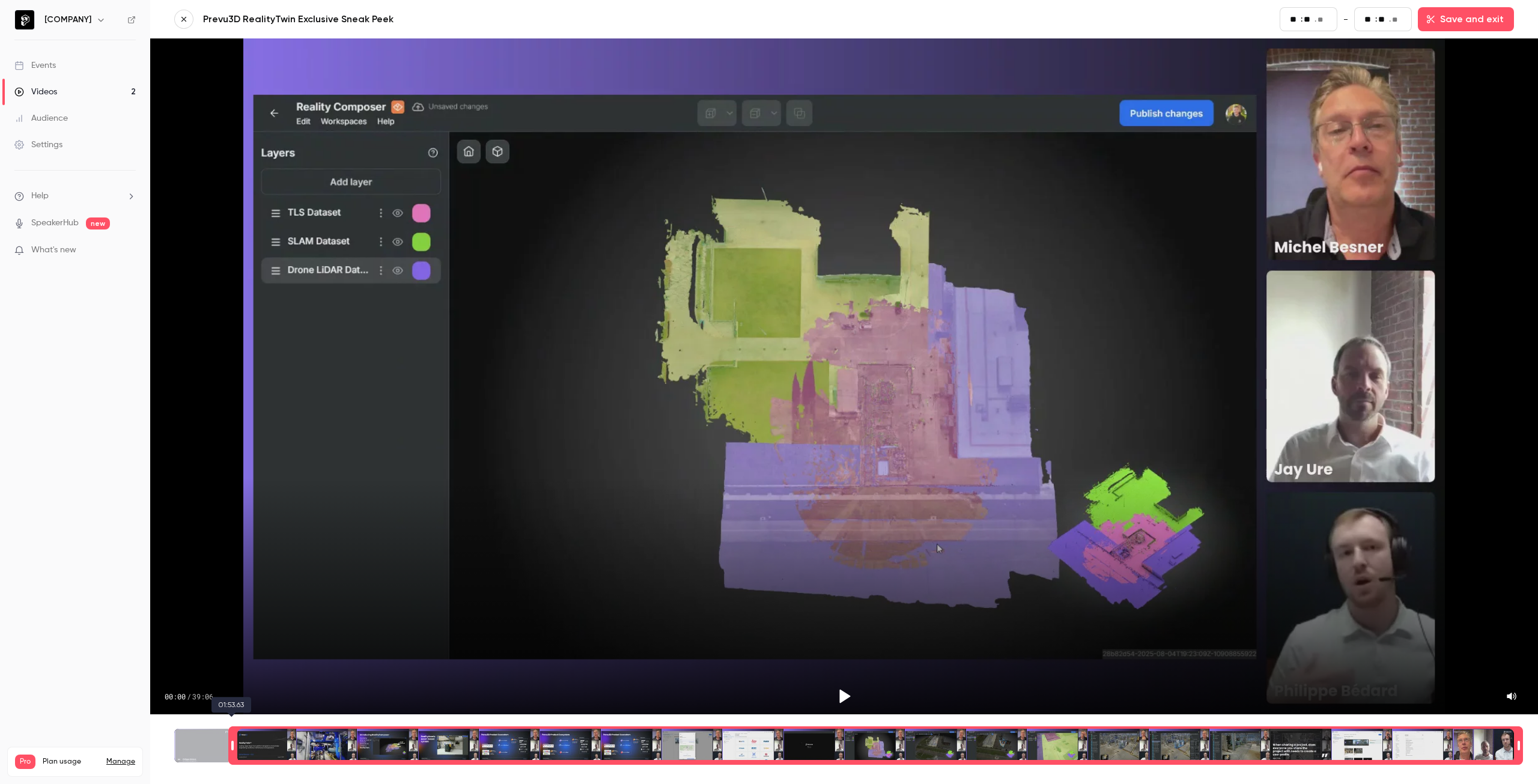 type on "**" 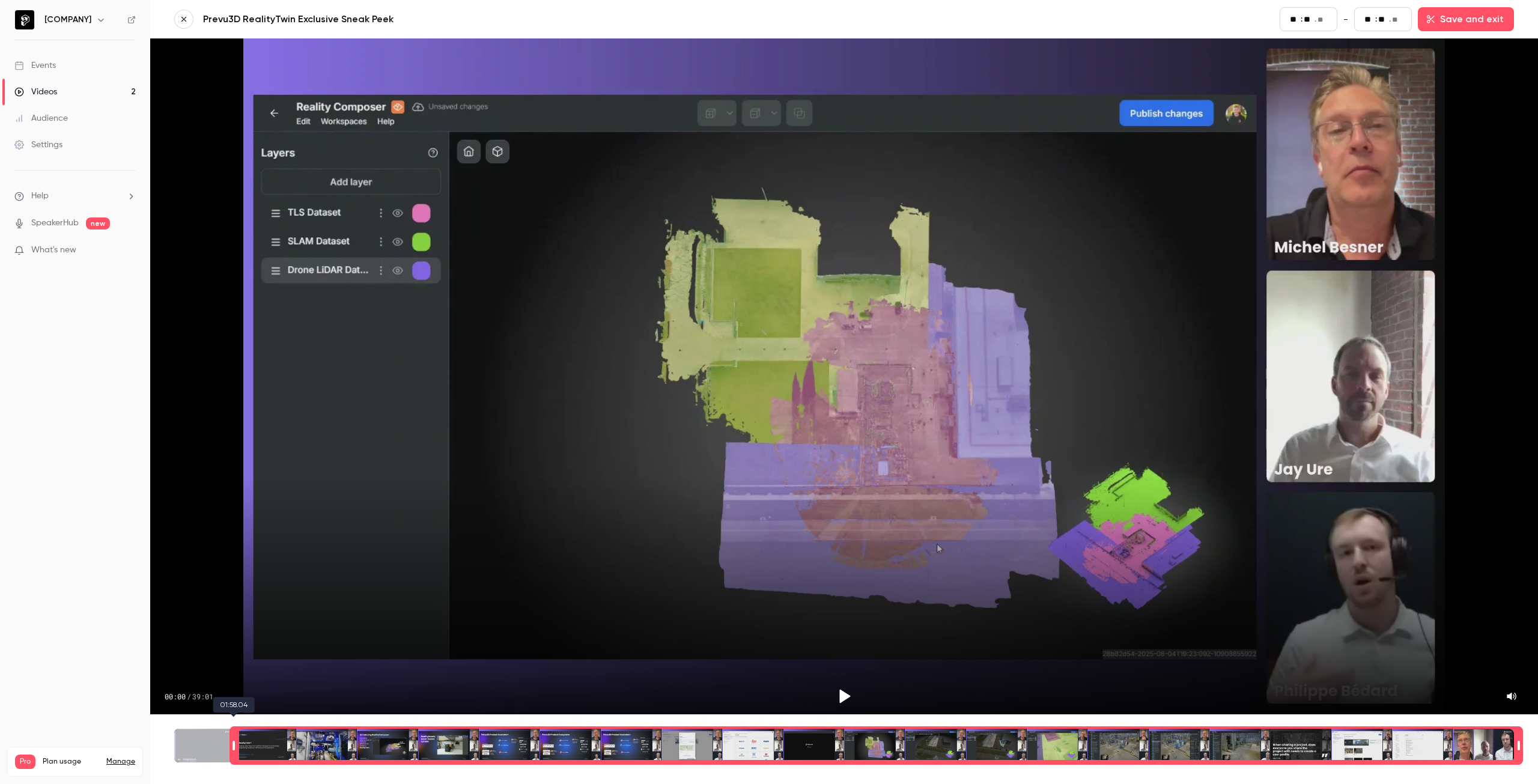 type on "***" 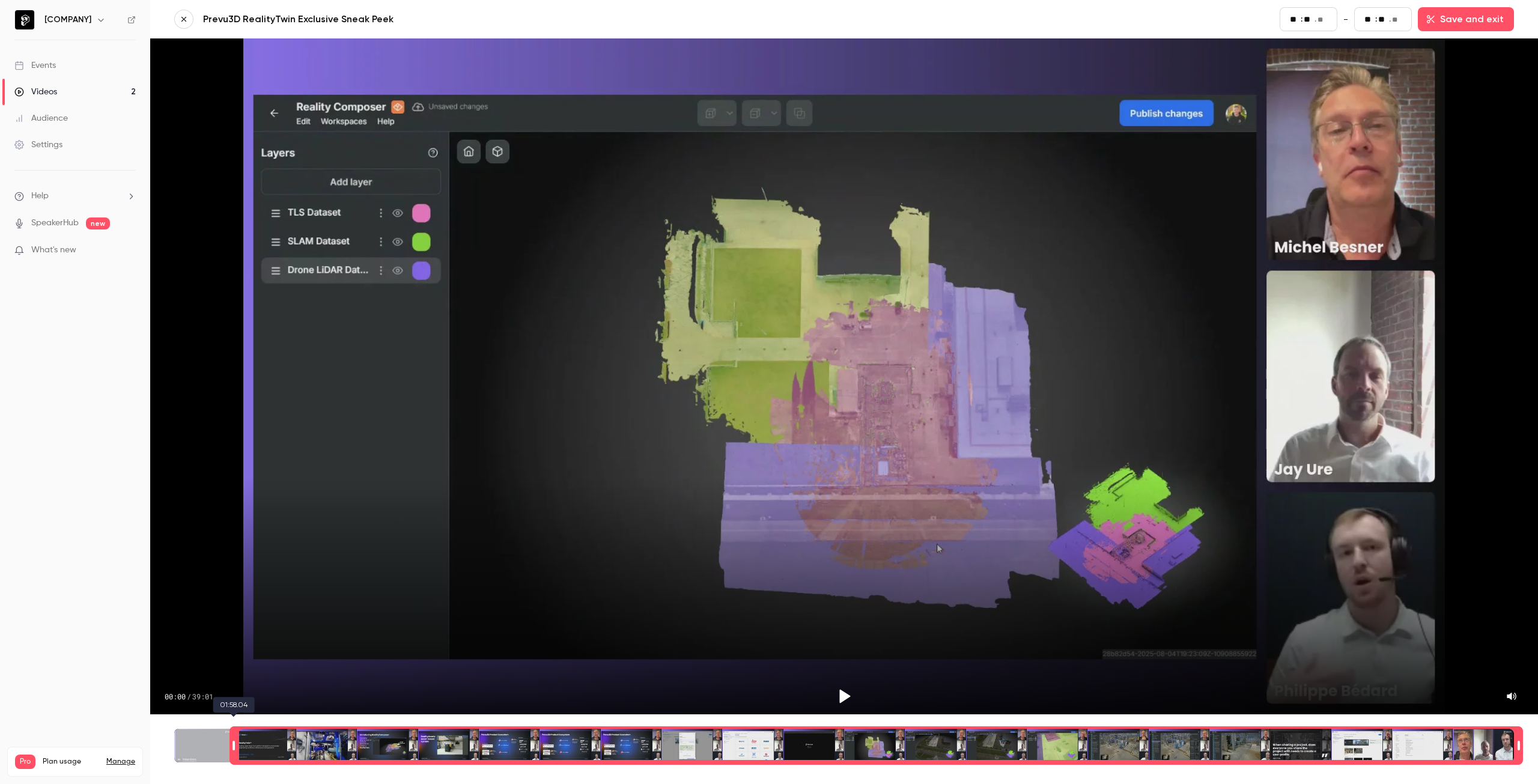 type on "**" 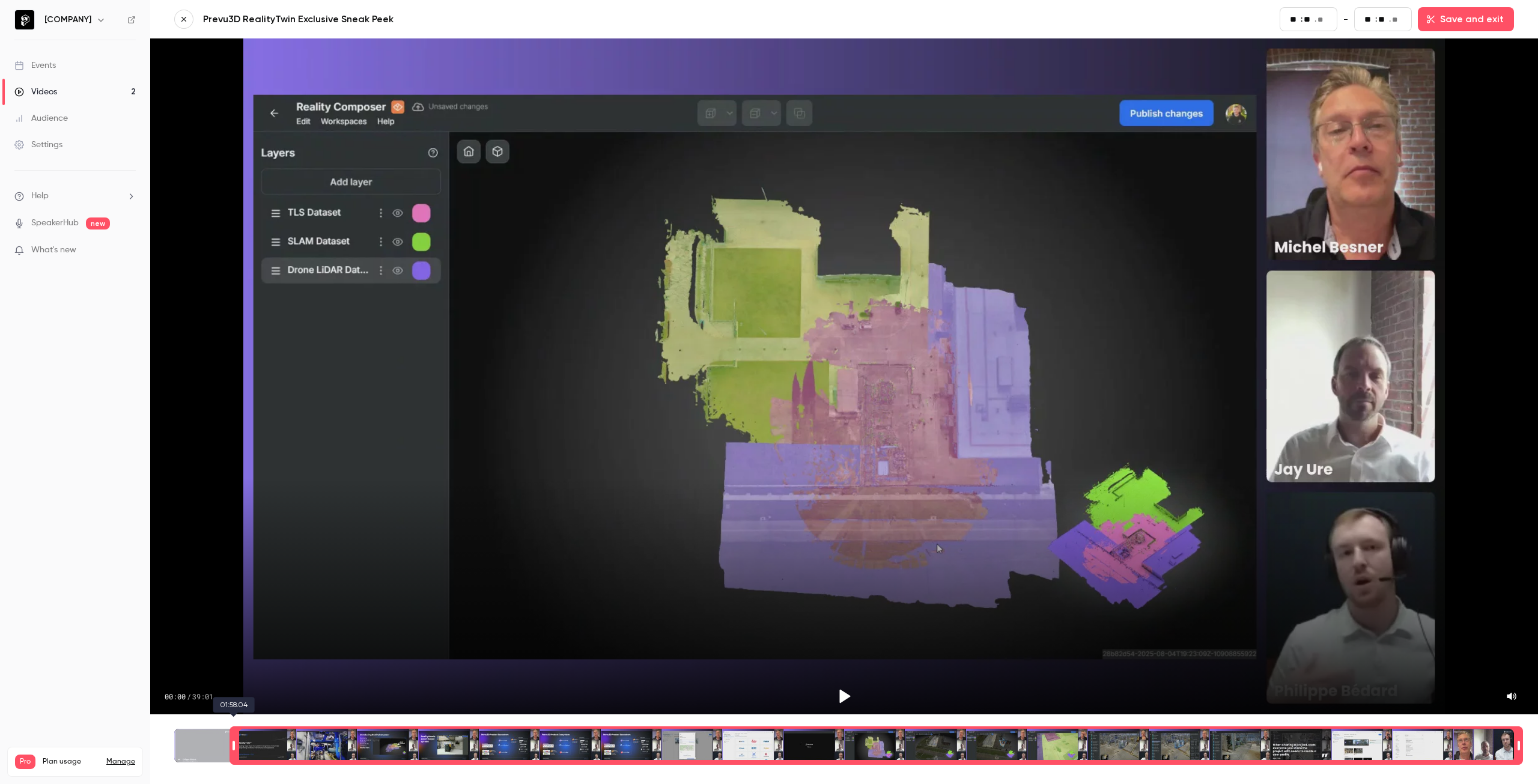 type on "**" 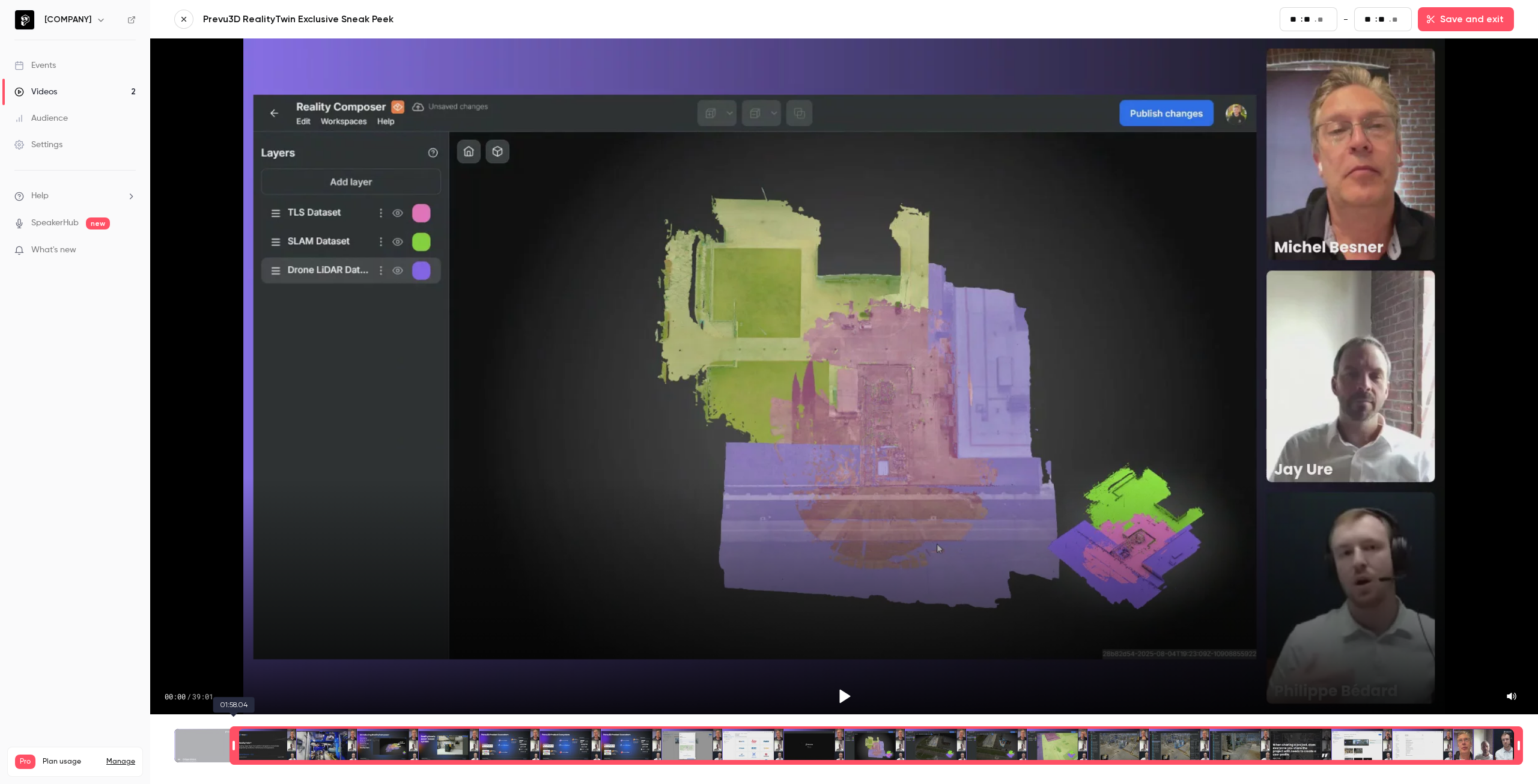 type on "**" 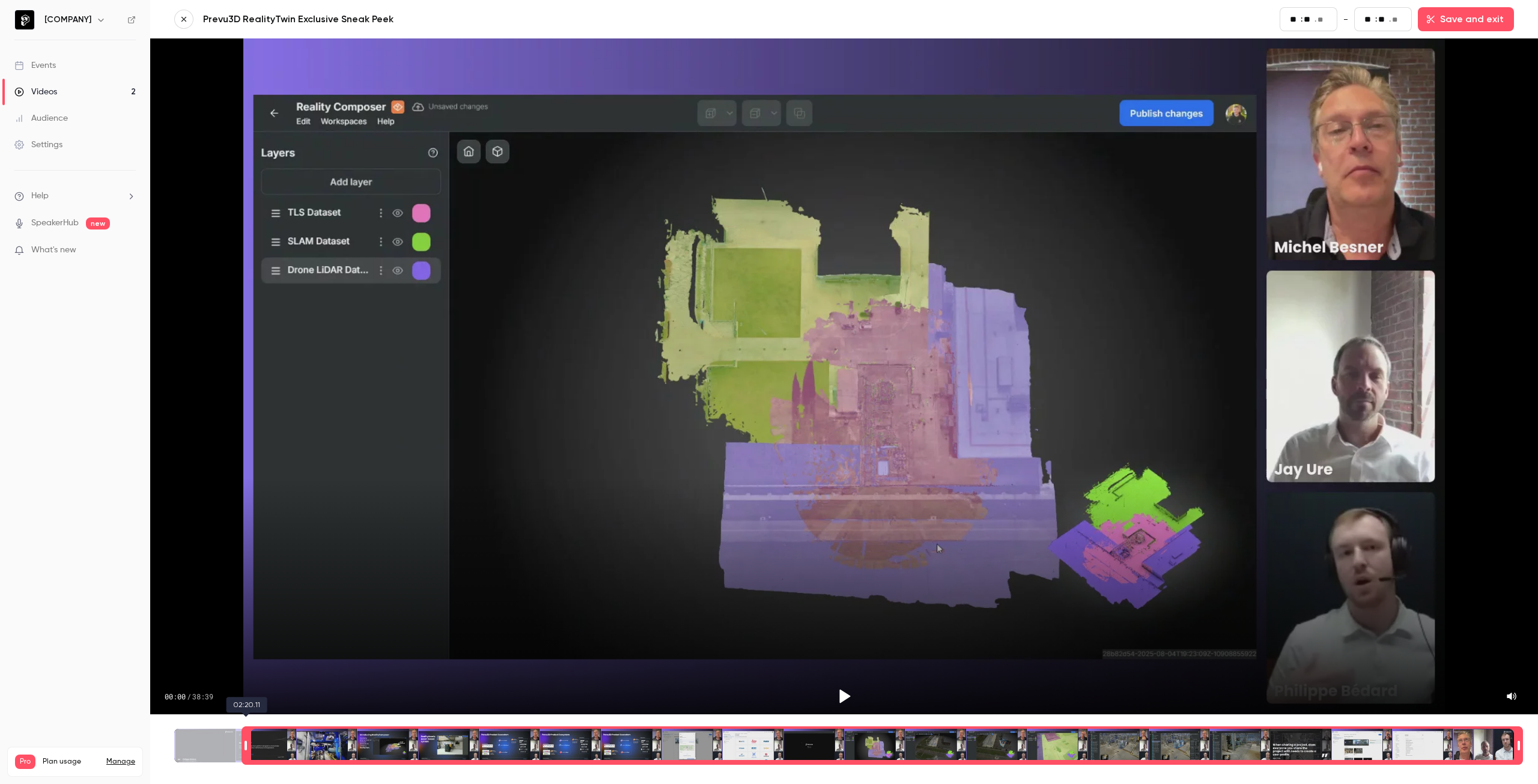 type on "**" 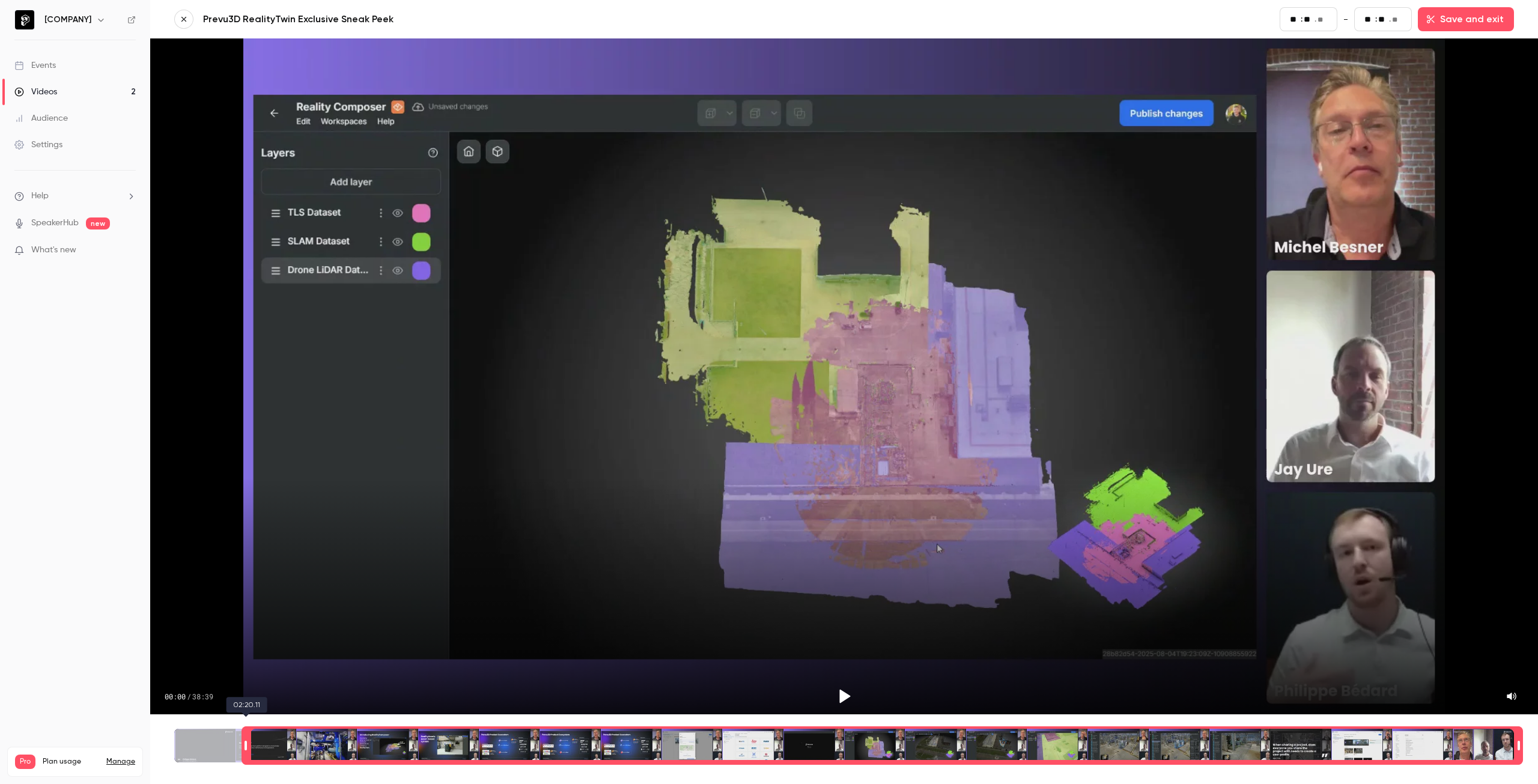type on "**" 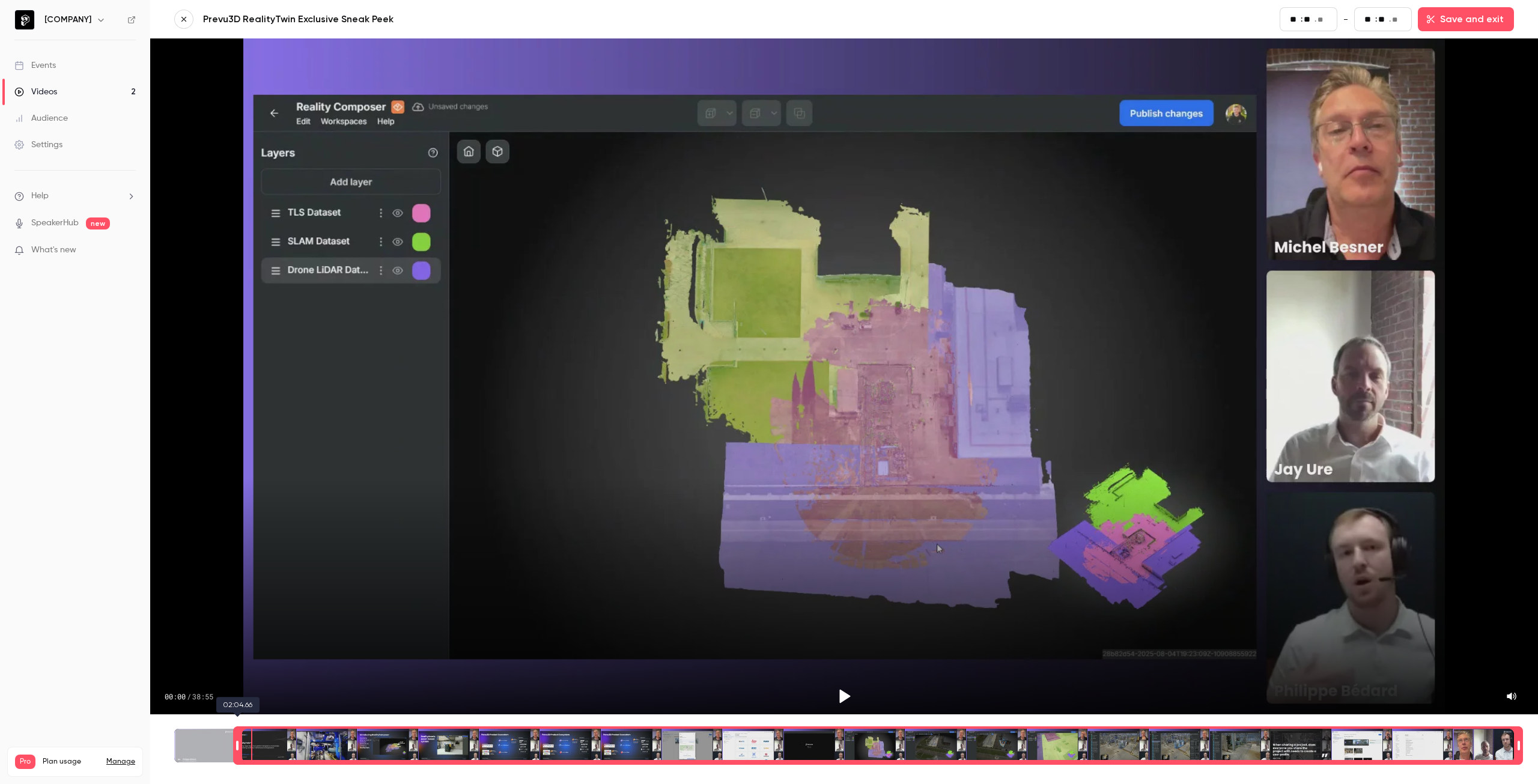 type on "**" 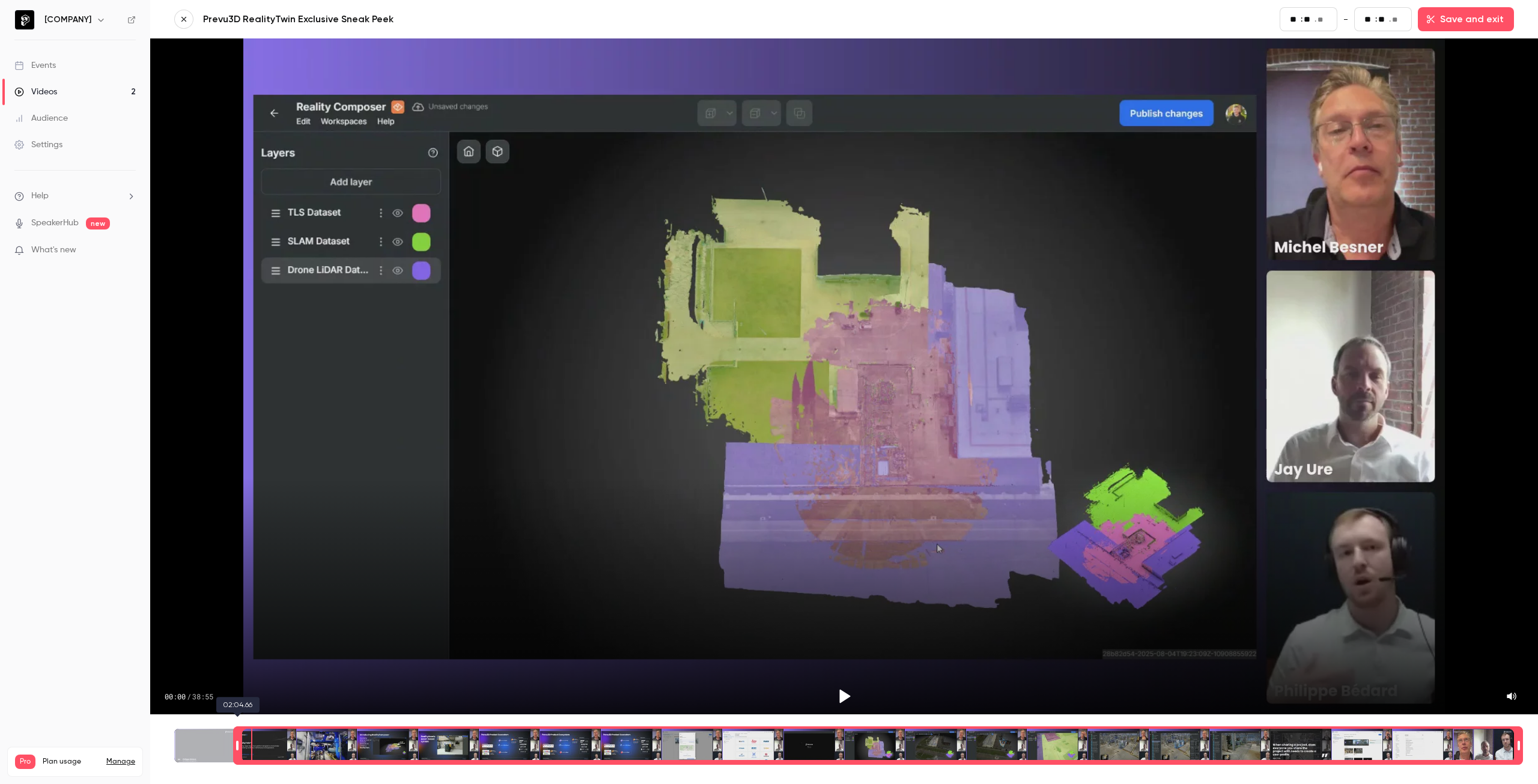 type on "**" 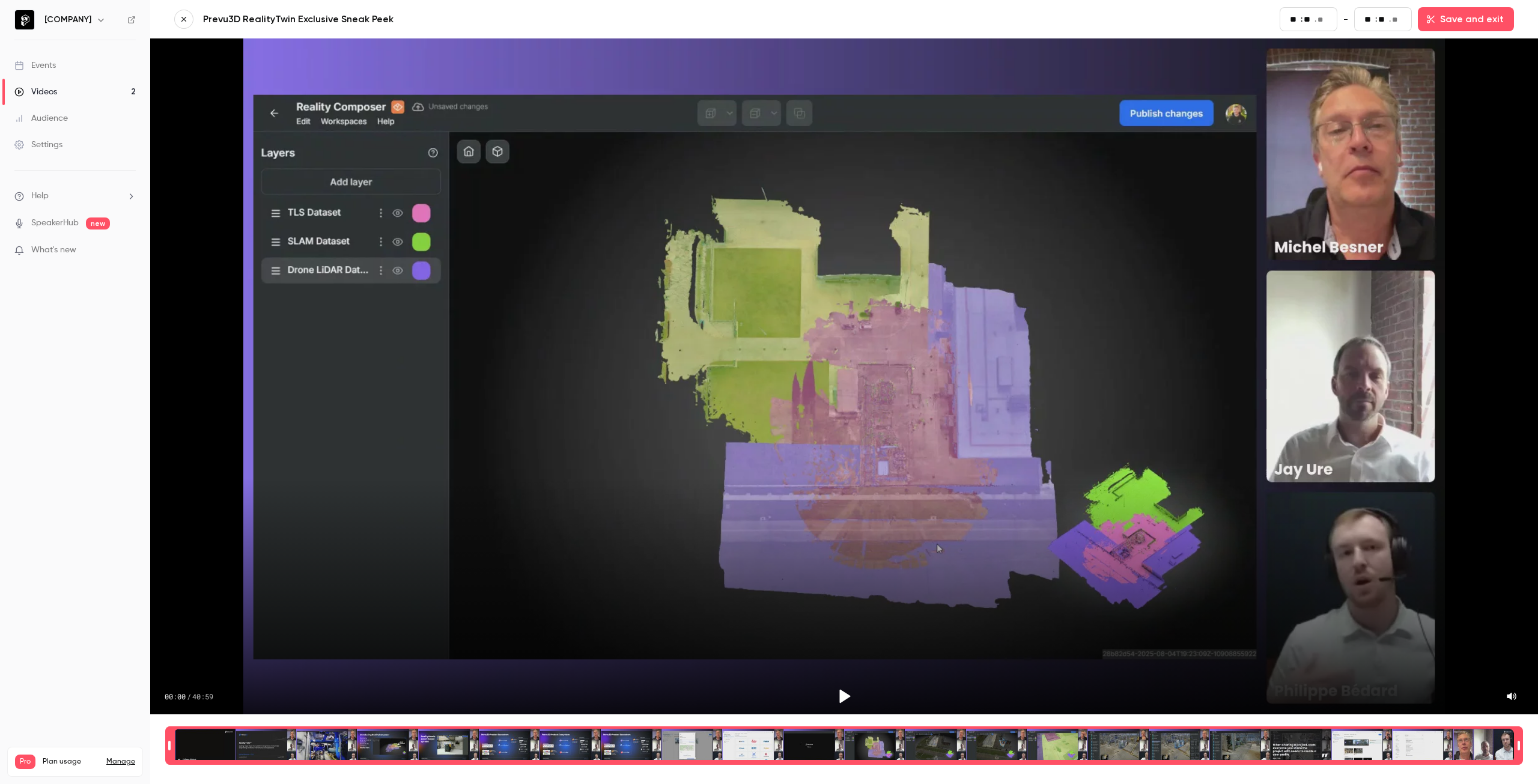 type on "**" 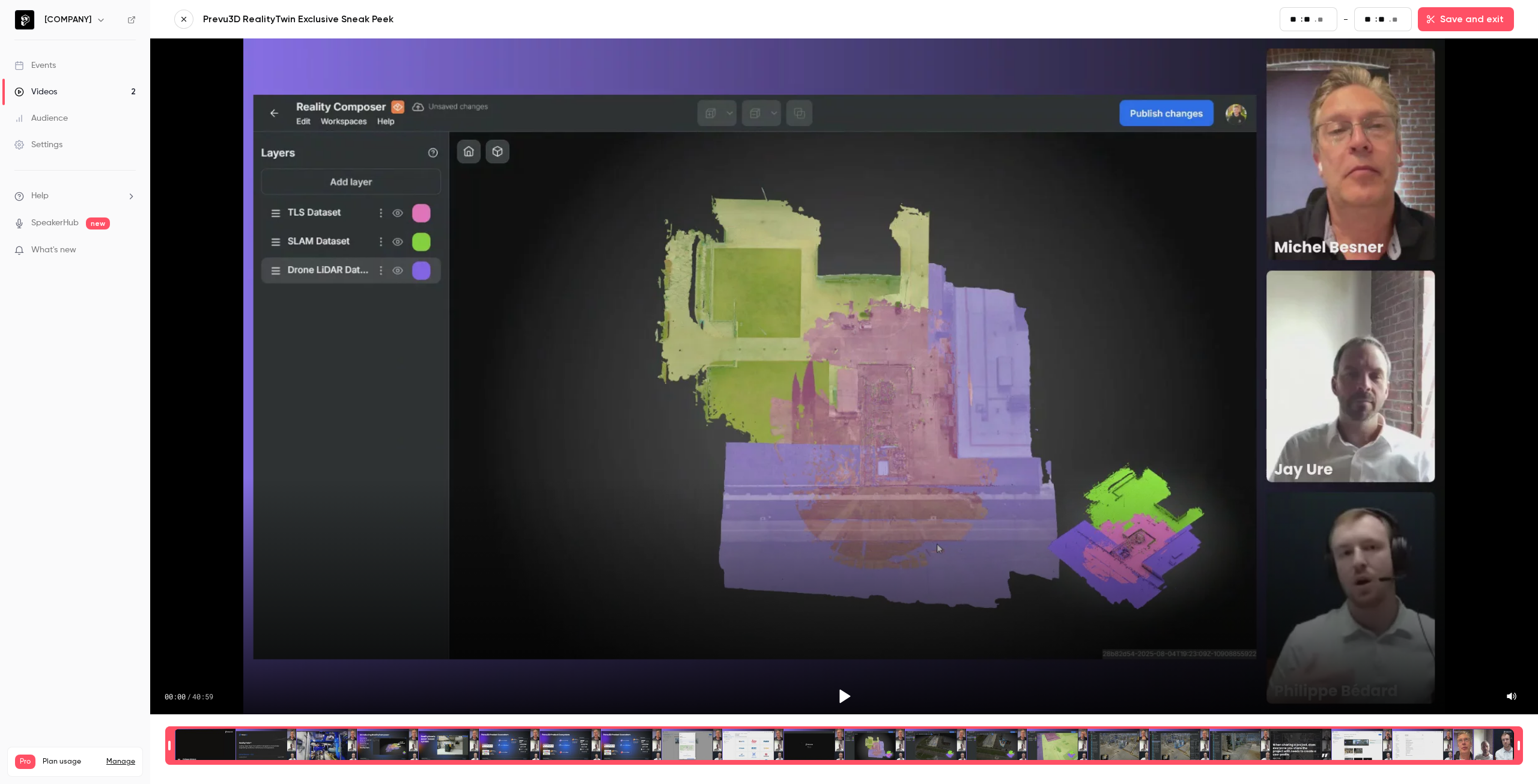type on "**" 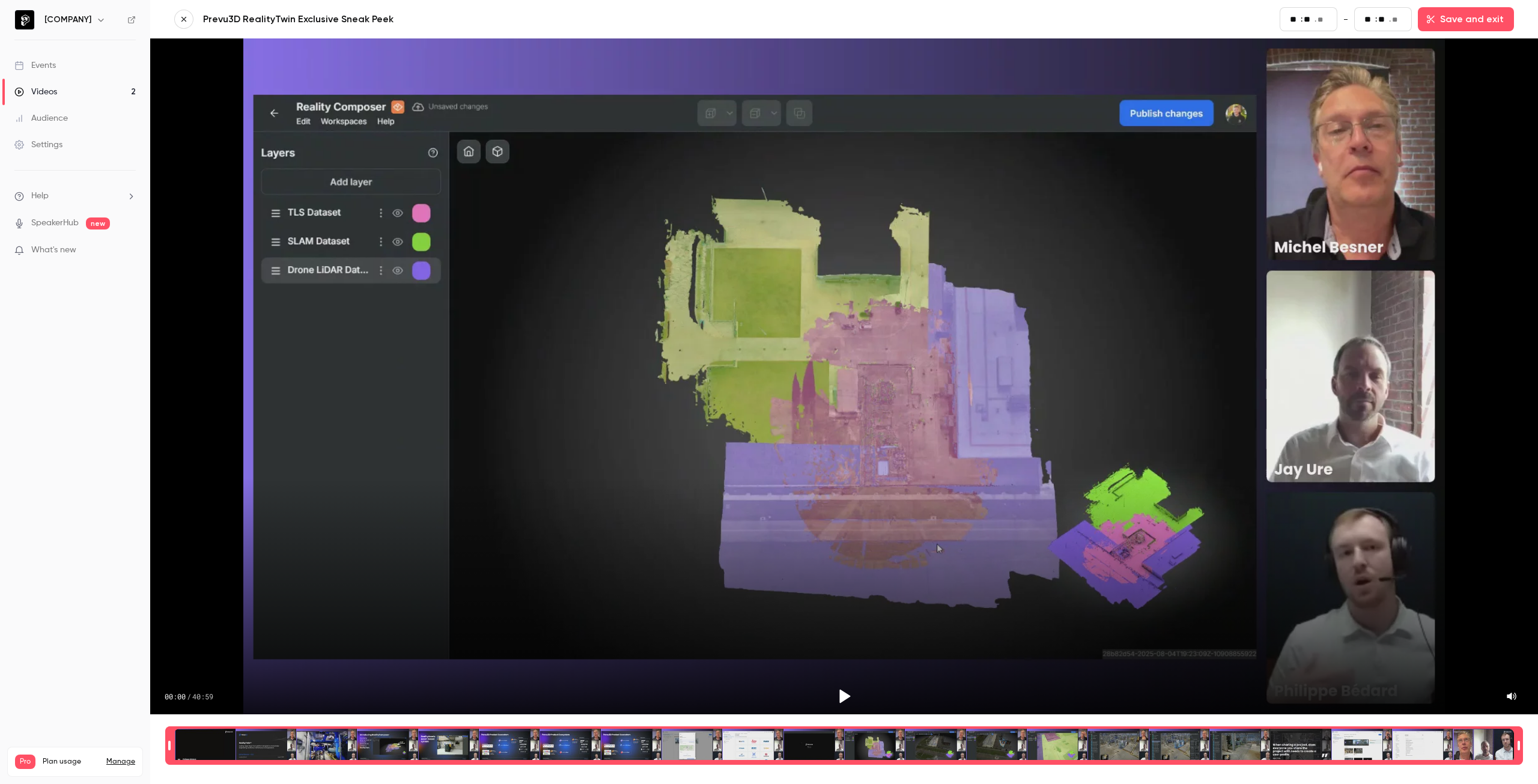 type on "**" 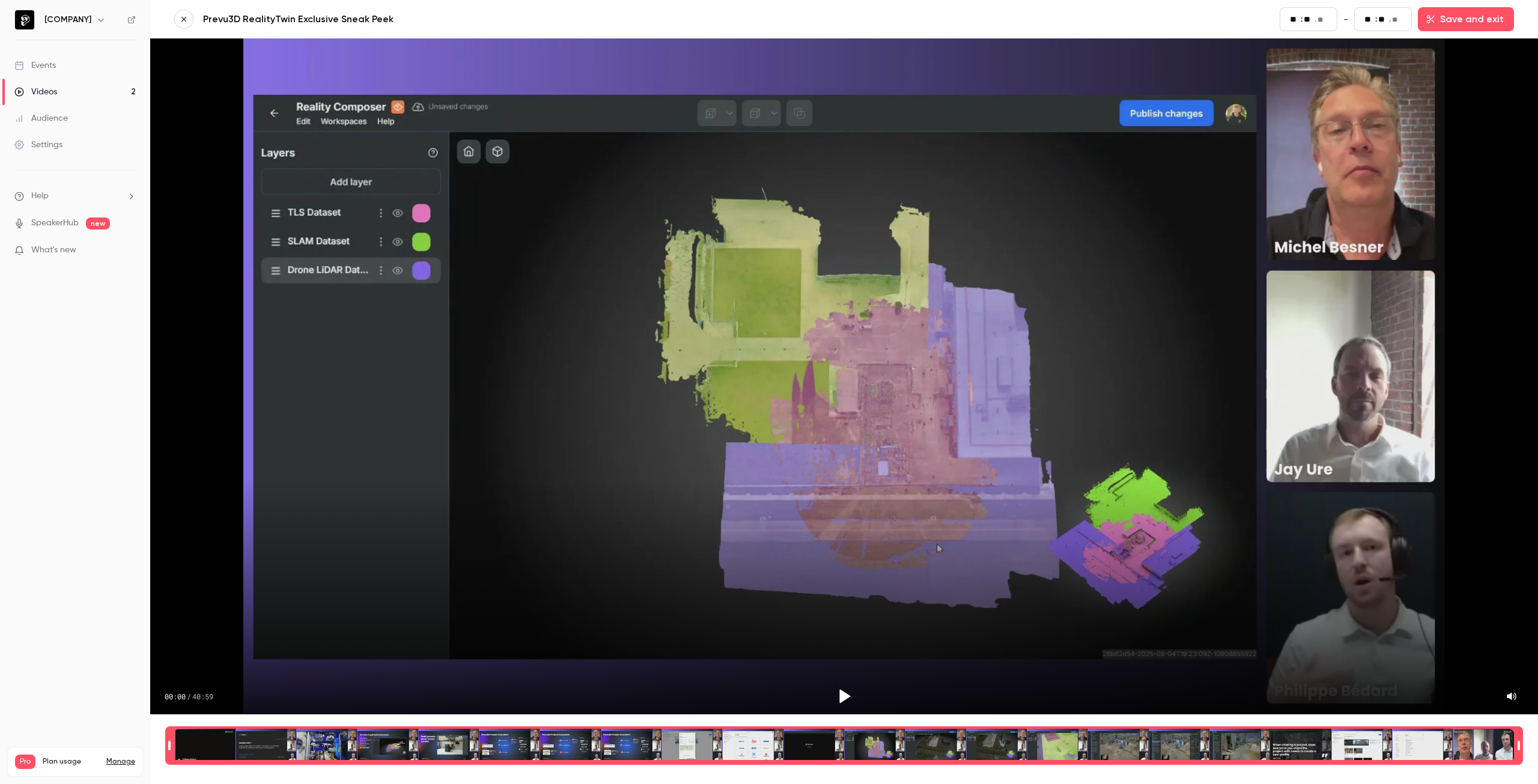 type on "**" 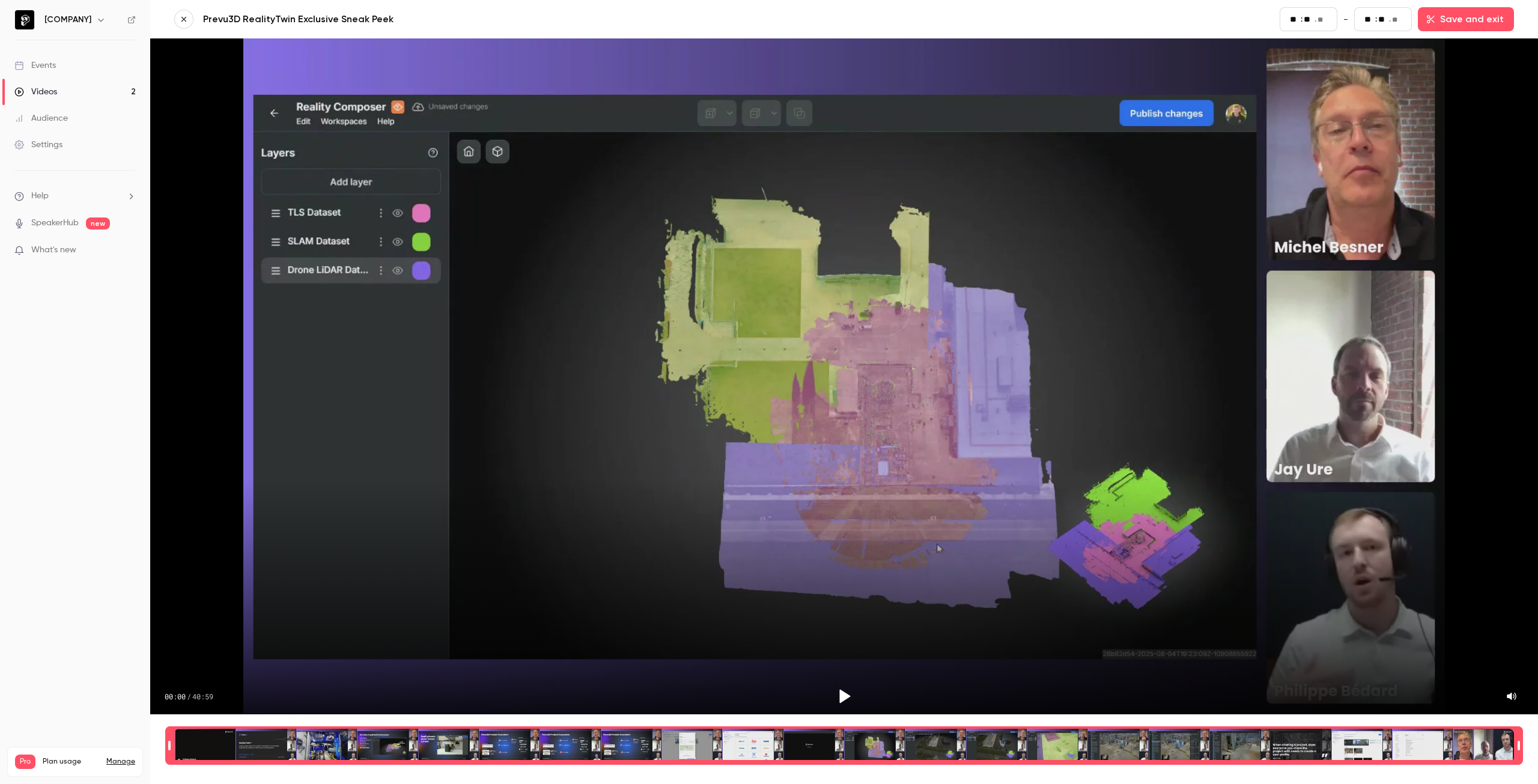 type on "**" 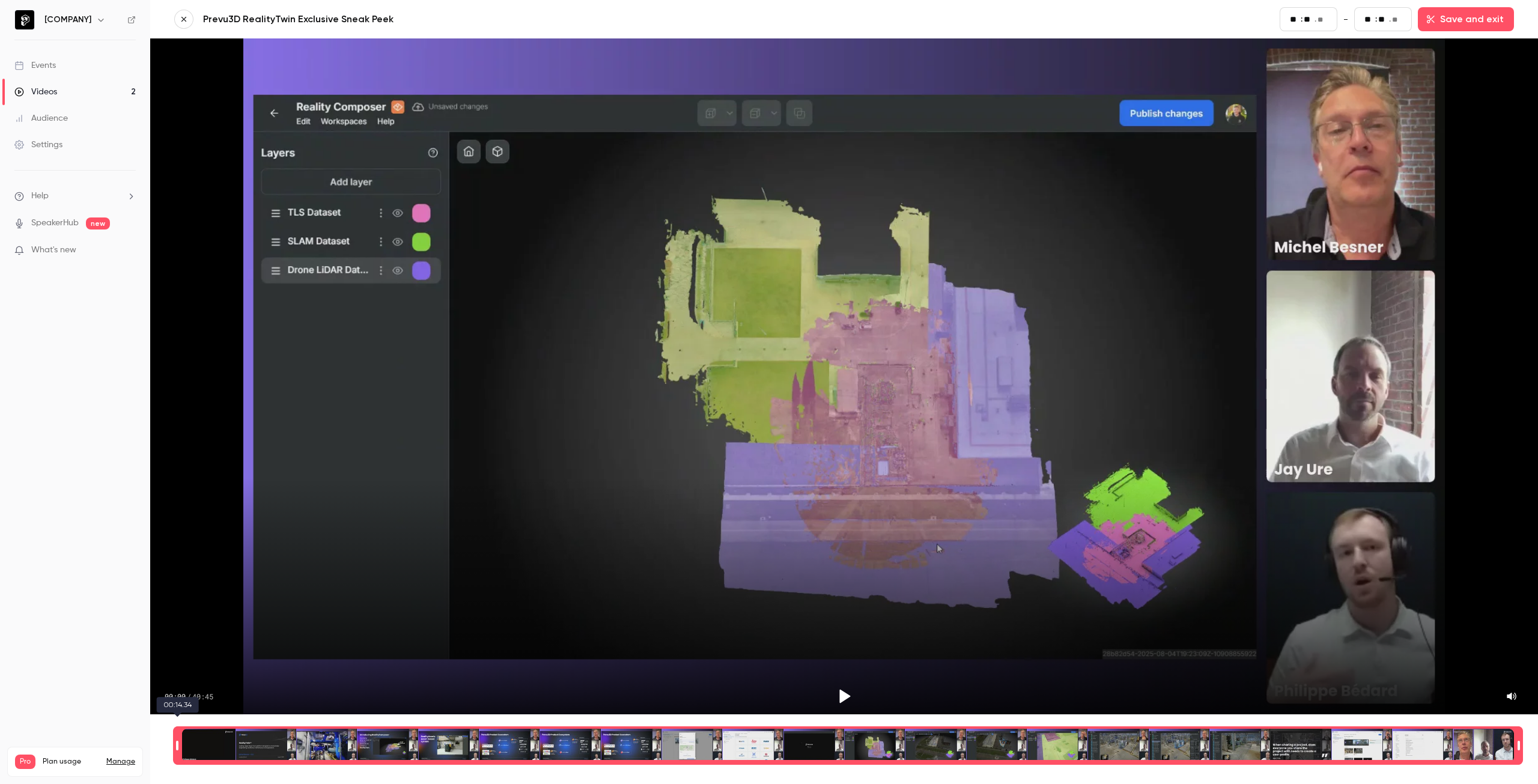 type on "**" 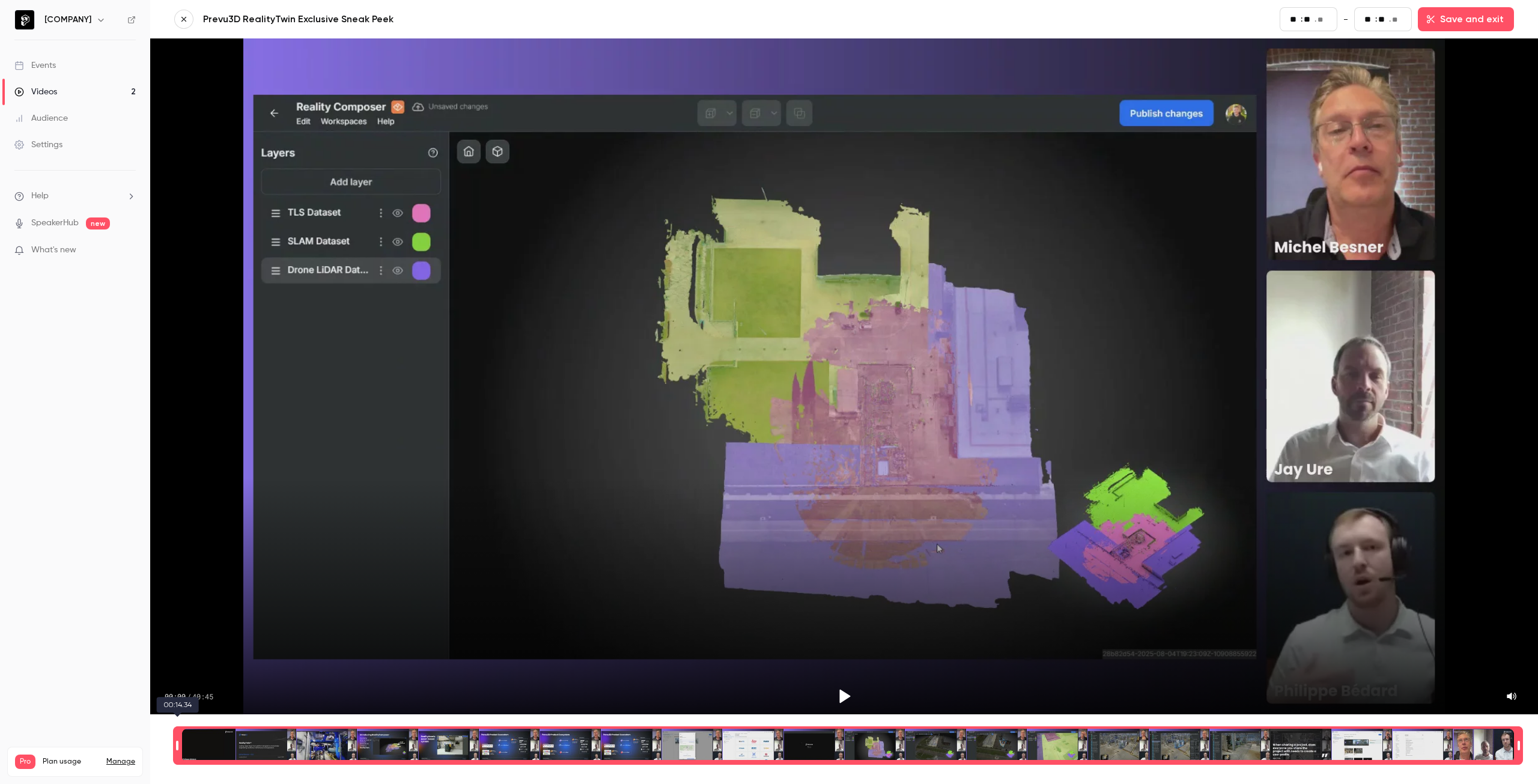 type on "**" 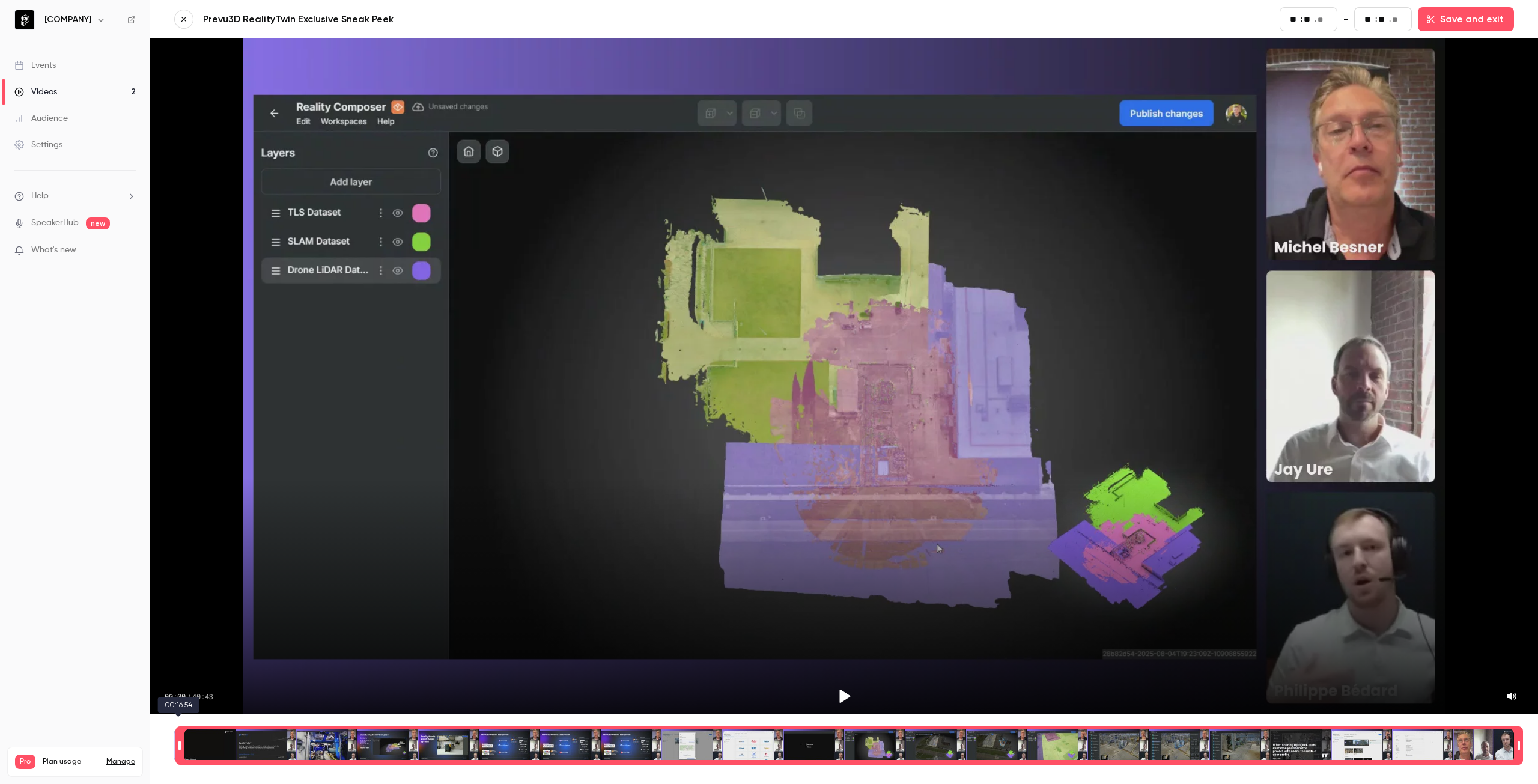 type on "**" 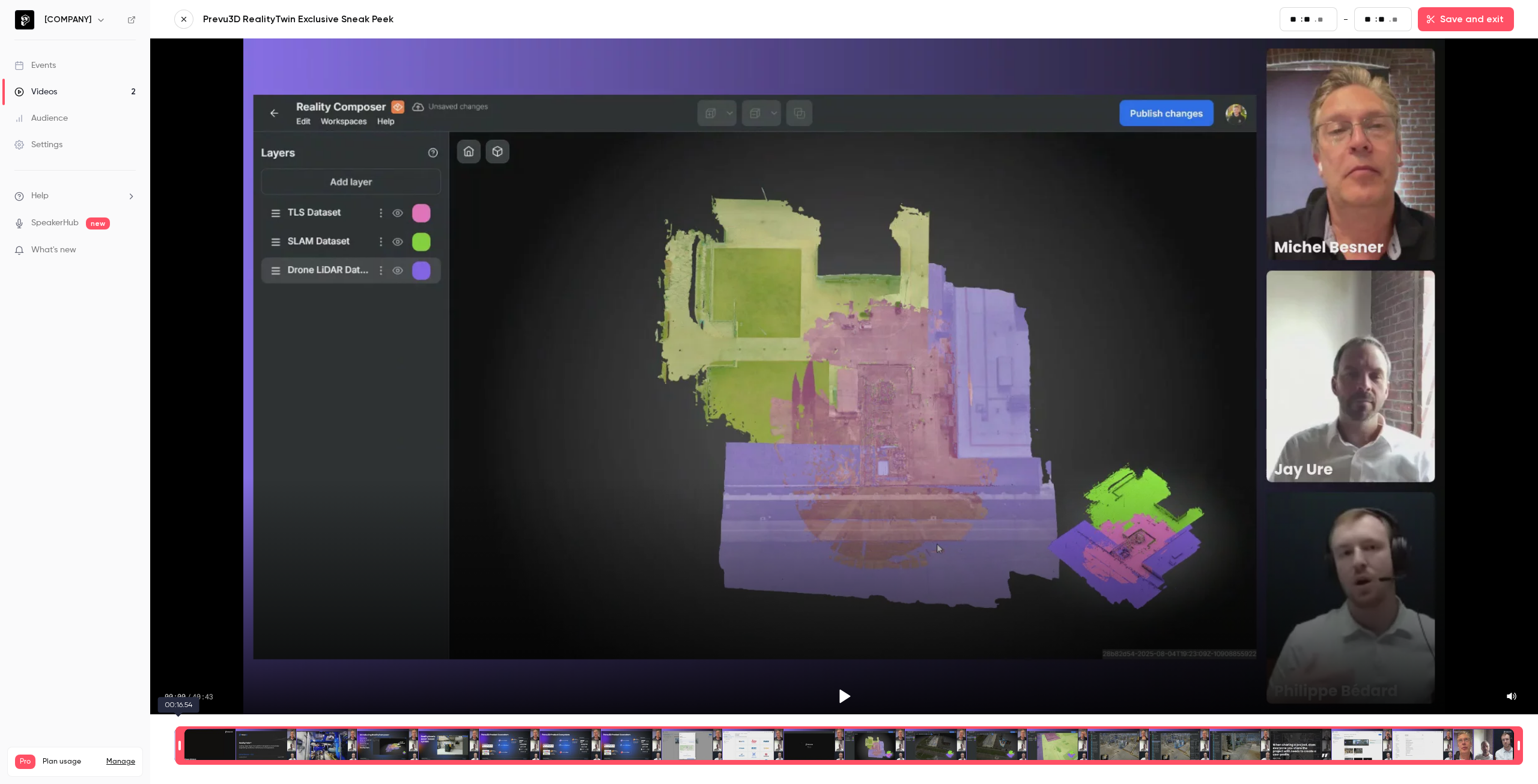 type on "**" 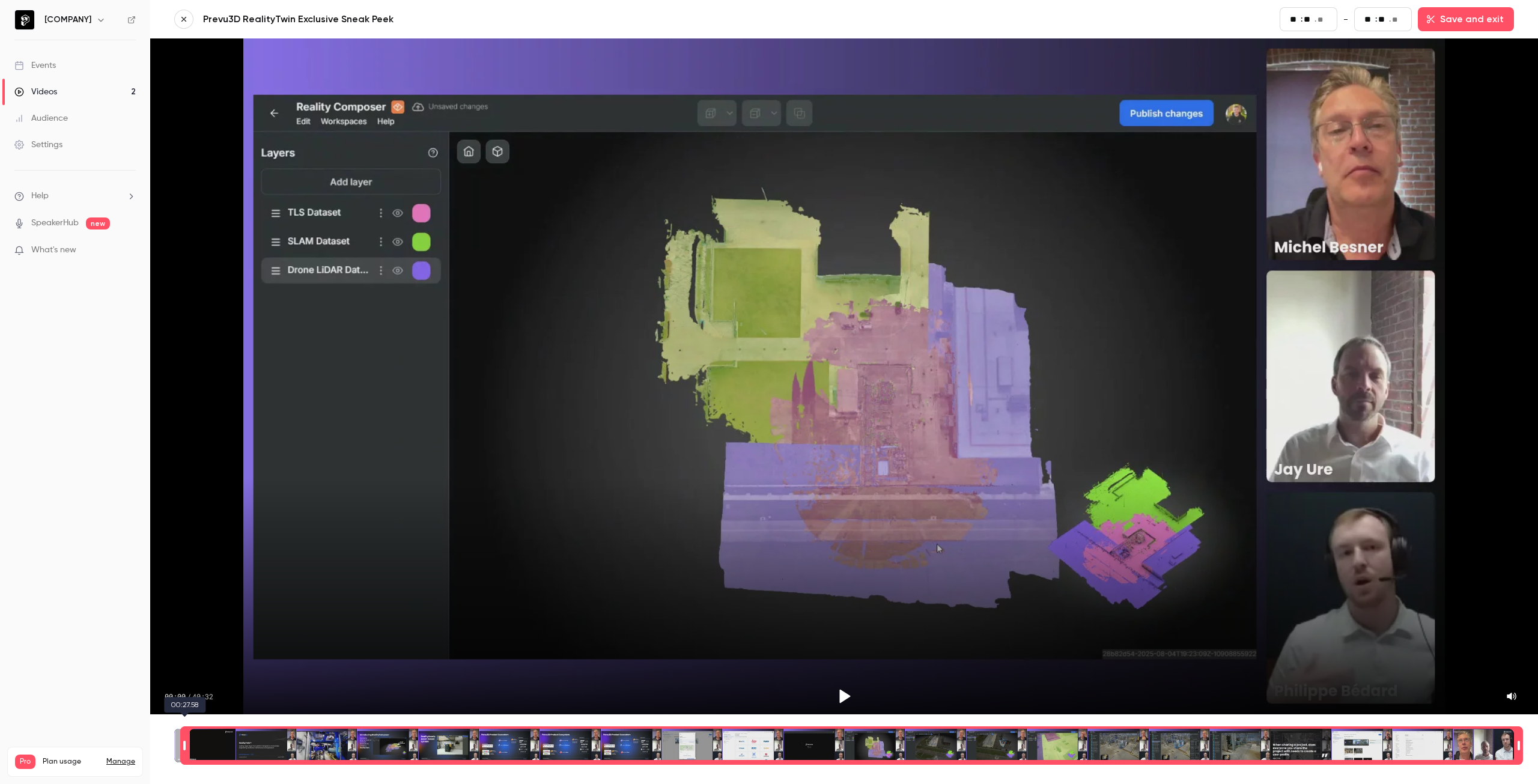 type on "**" 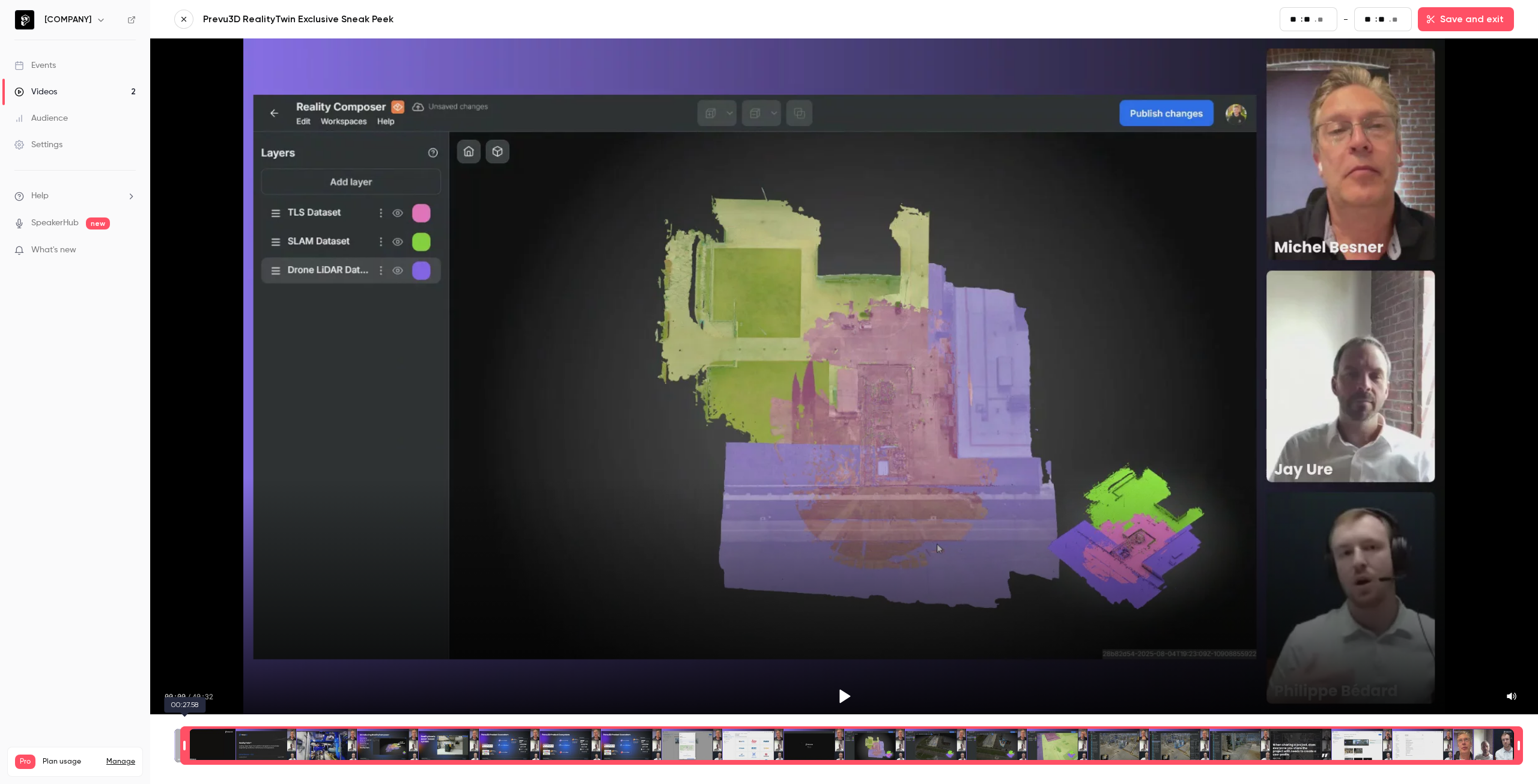type on "**" 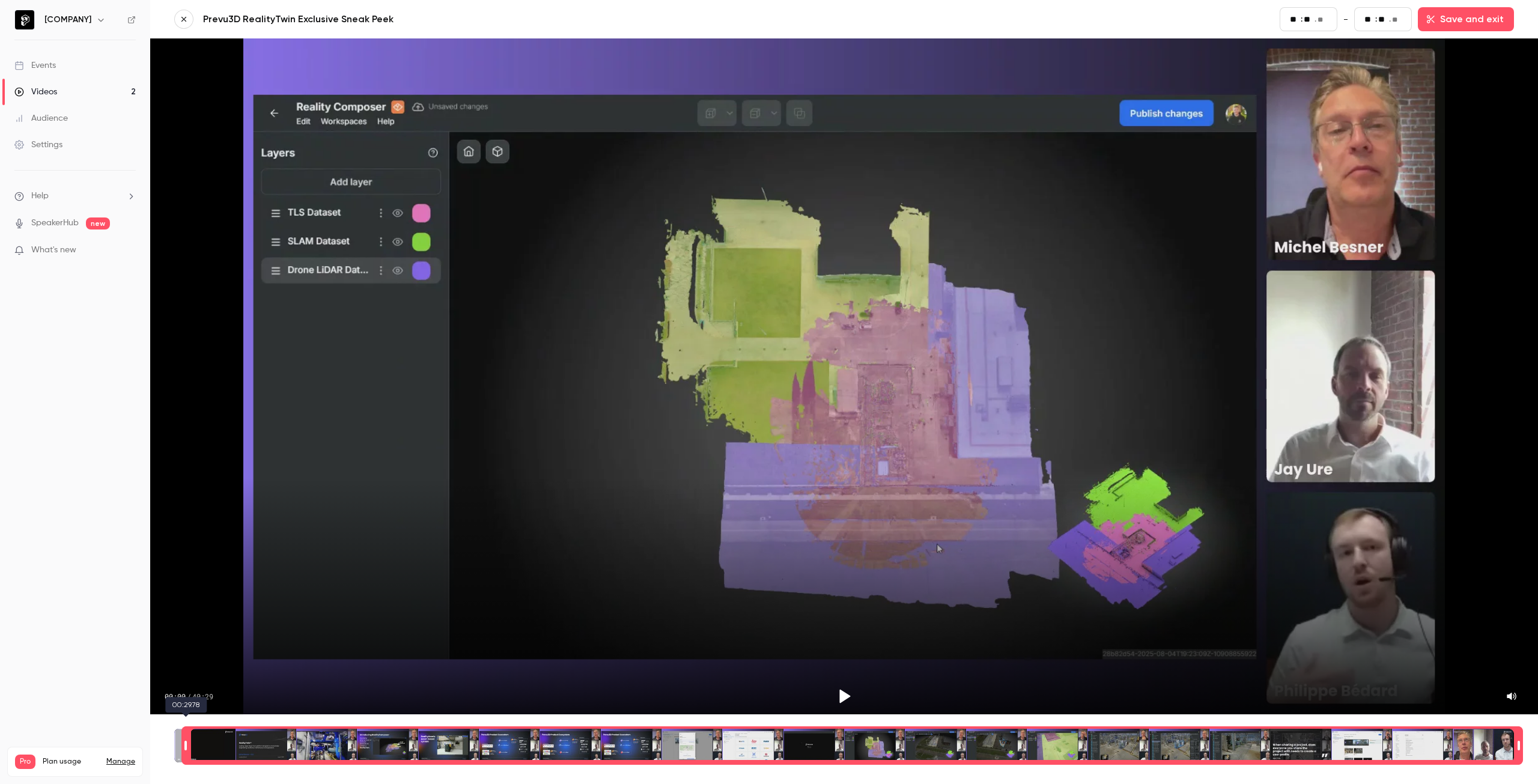 type on "**" 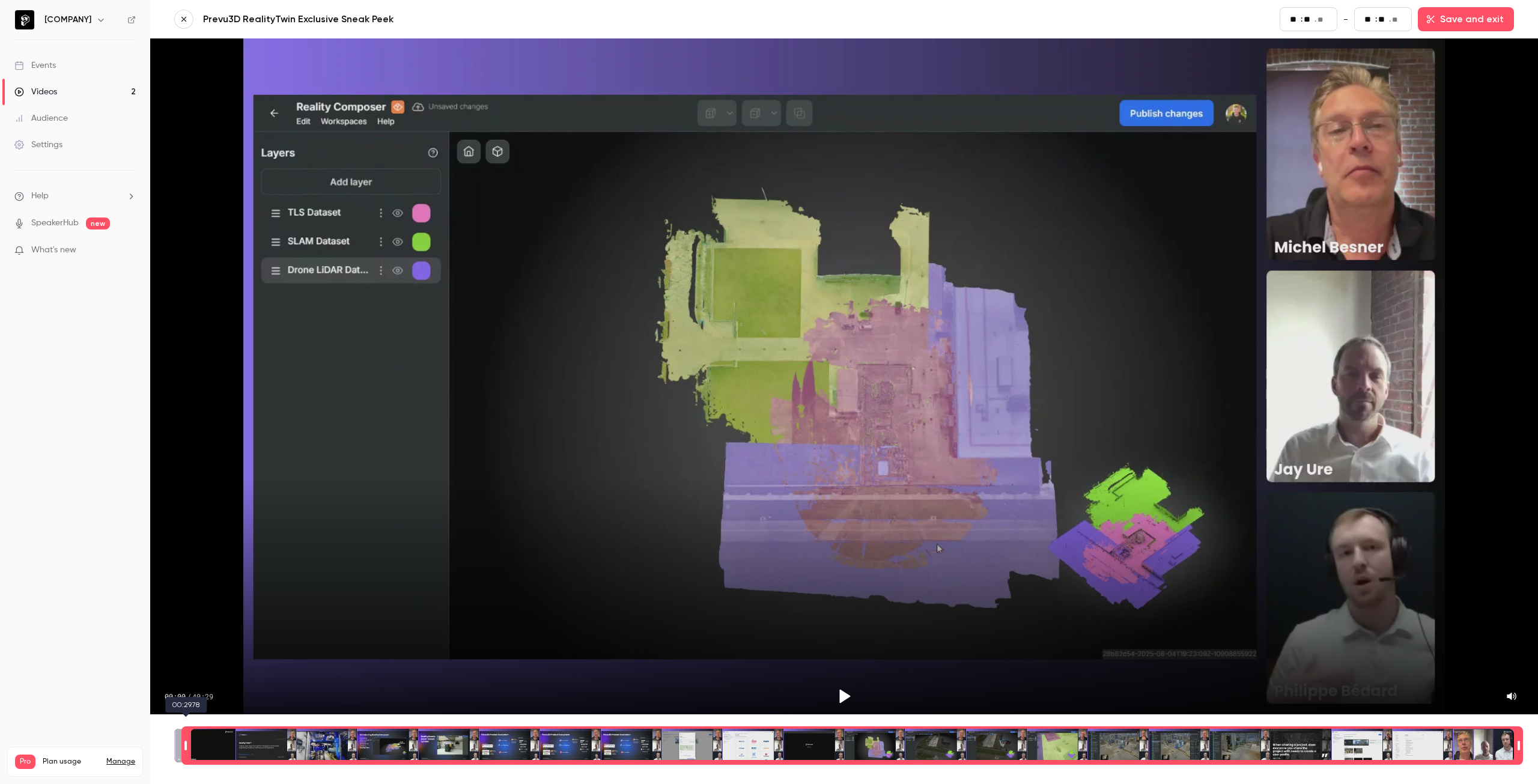 type on "**" 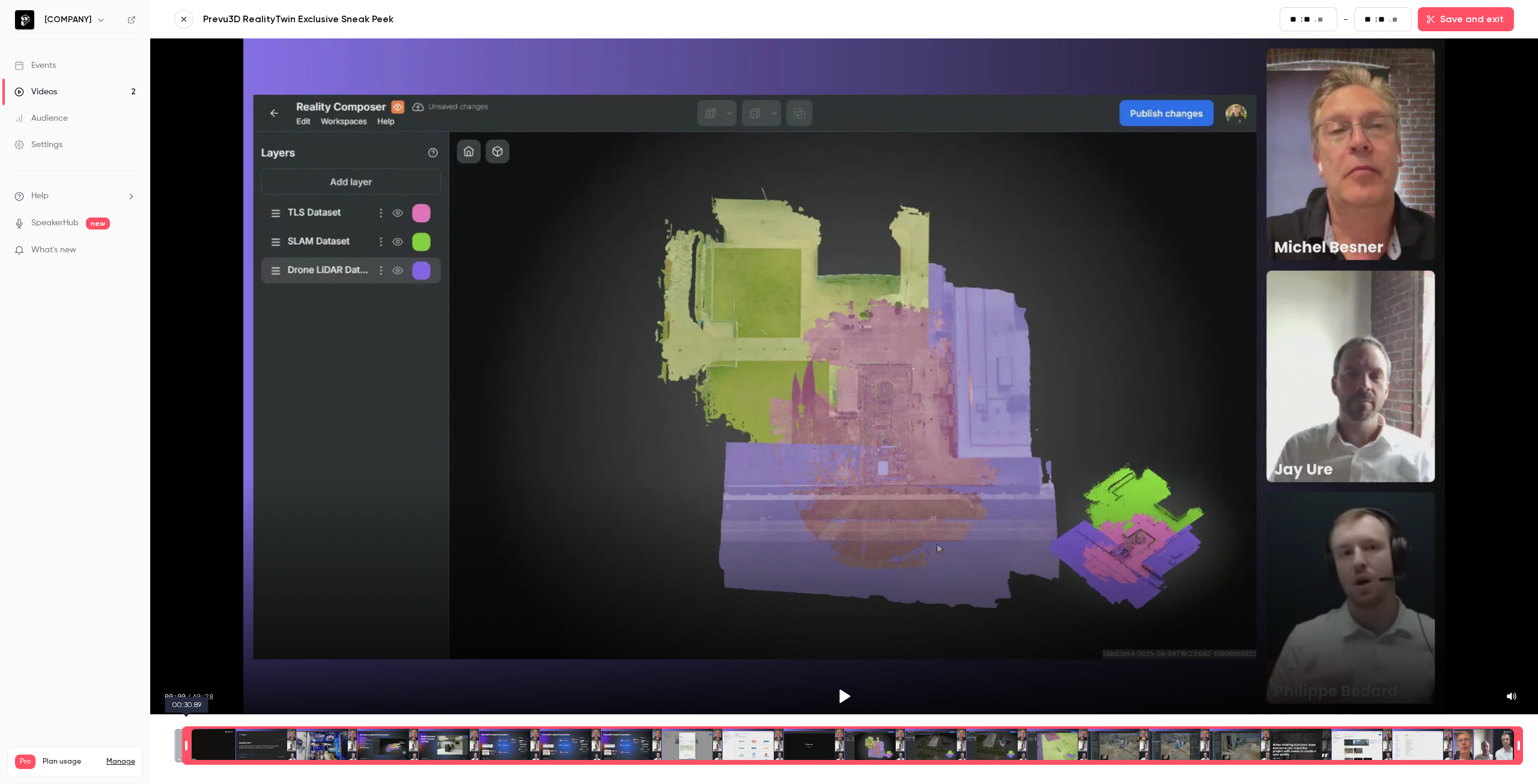 type on "**" 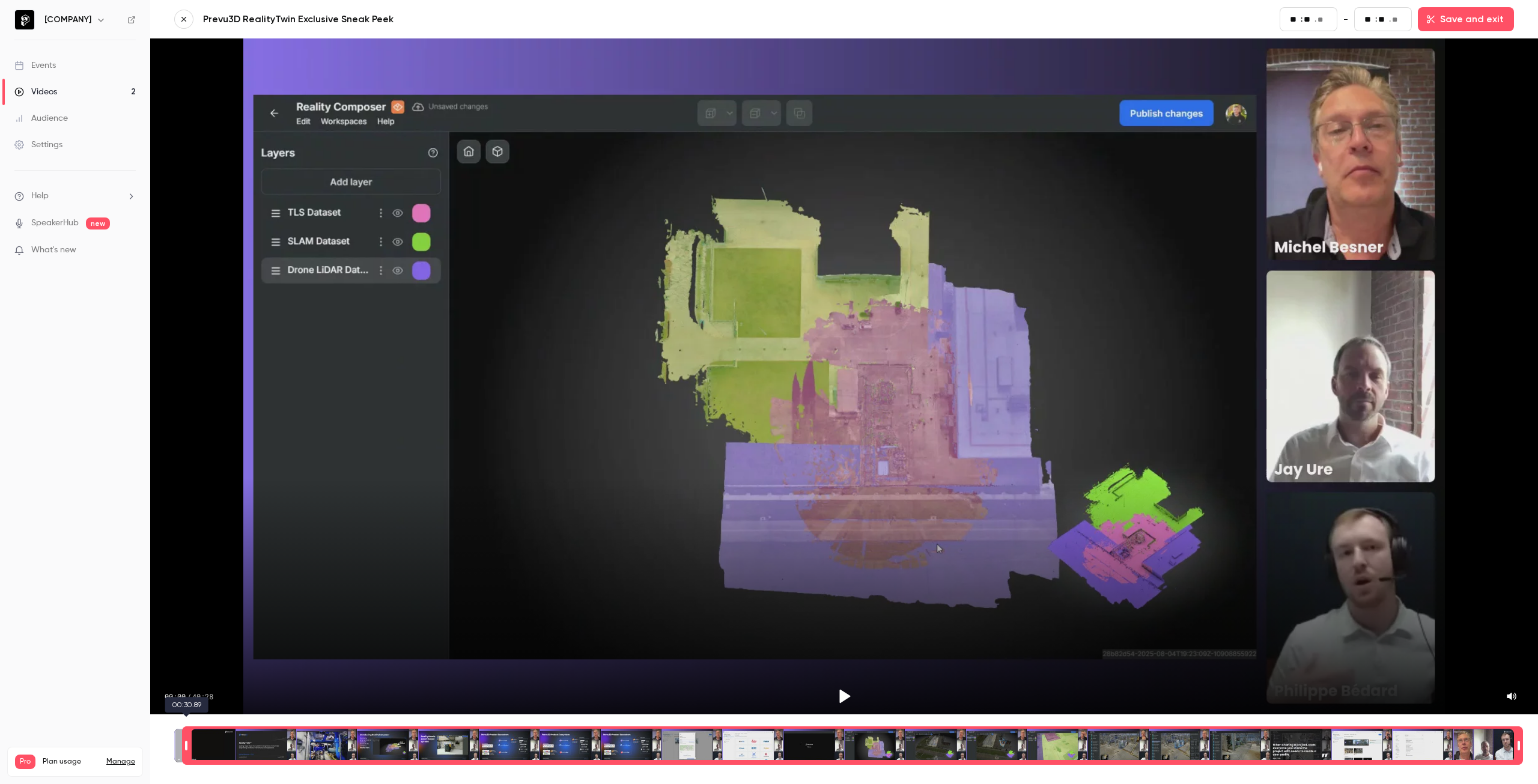 type on "**" 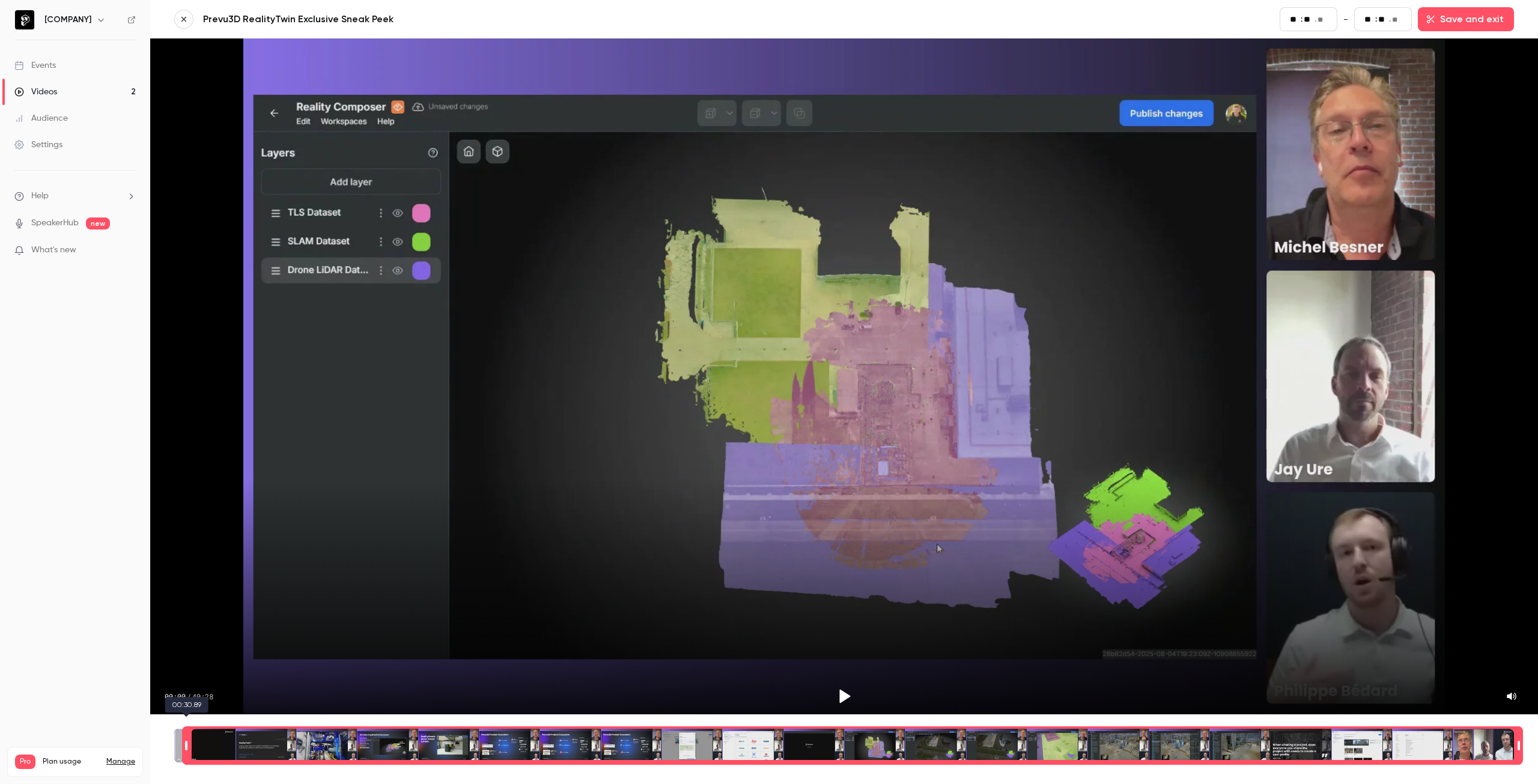 type on "**" 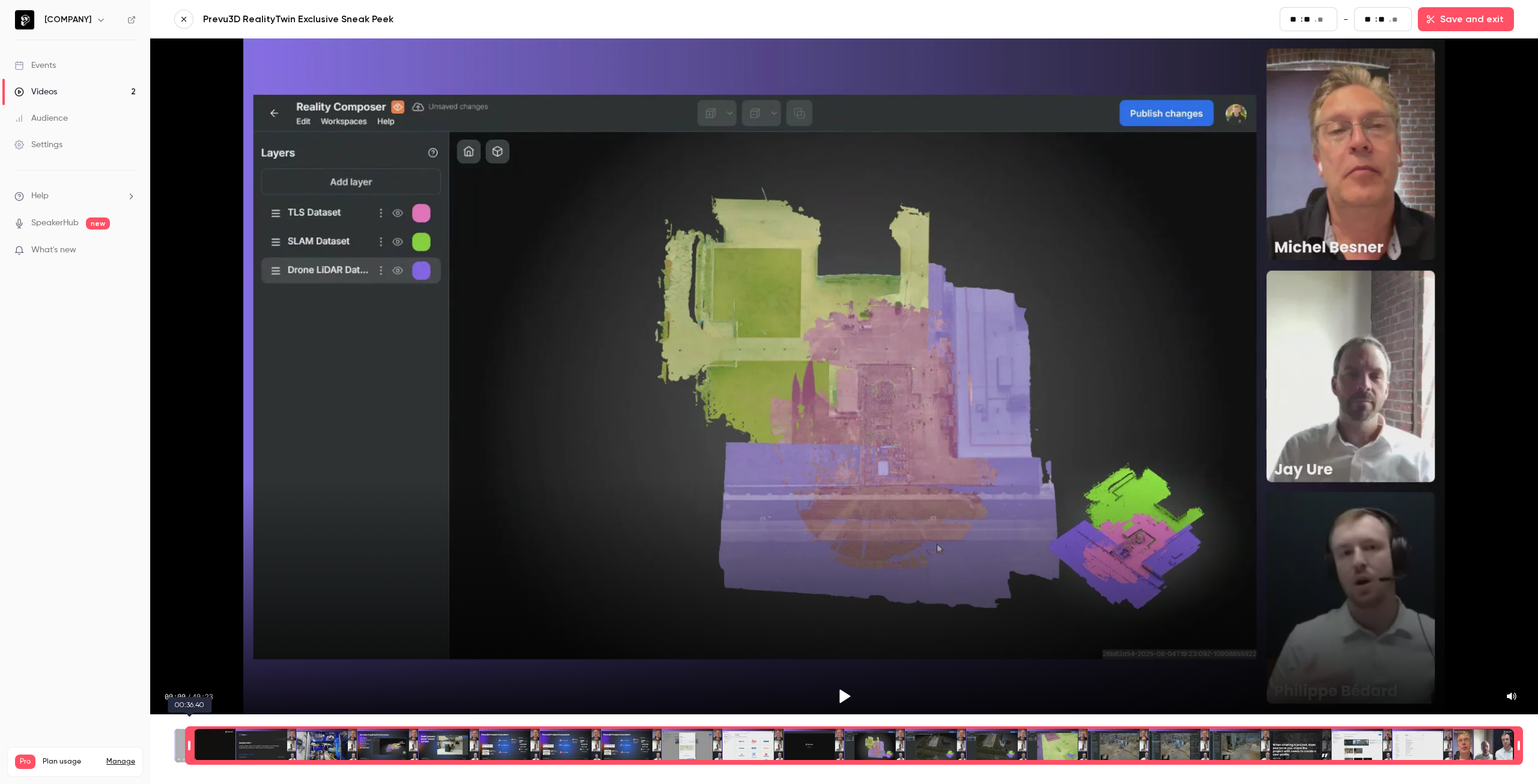 type on "**" 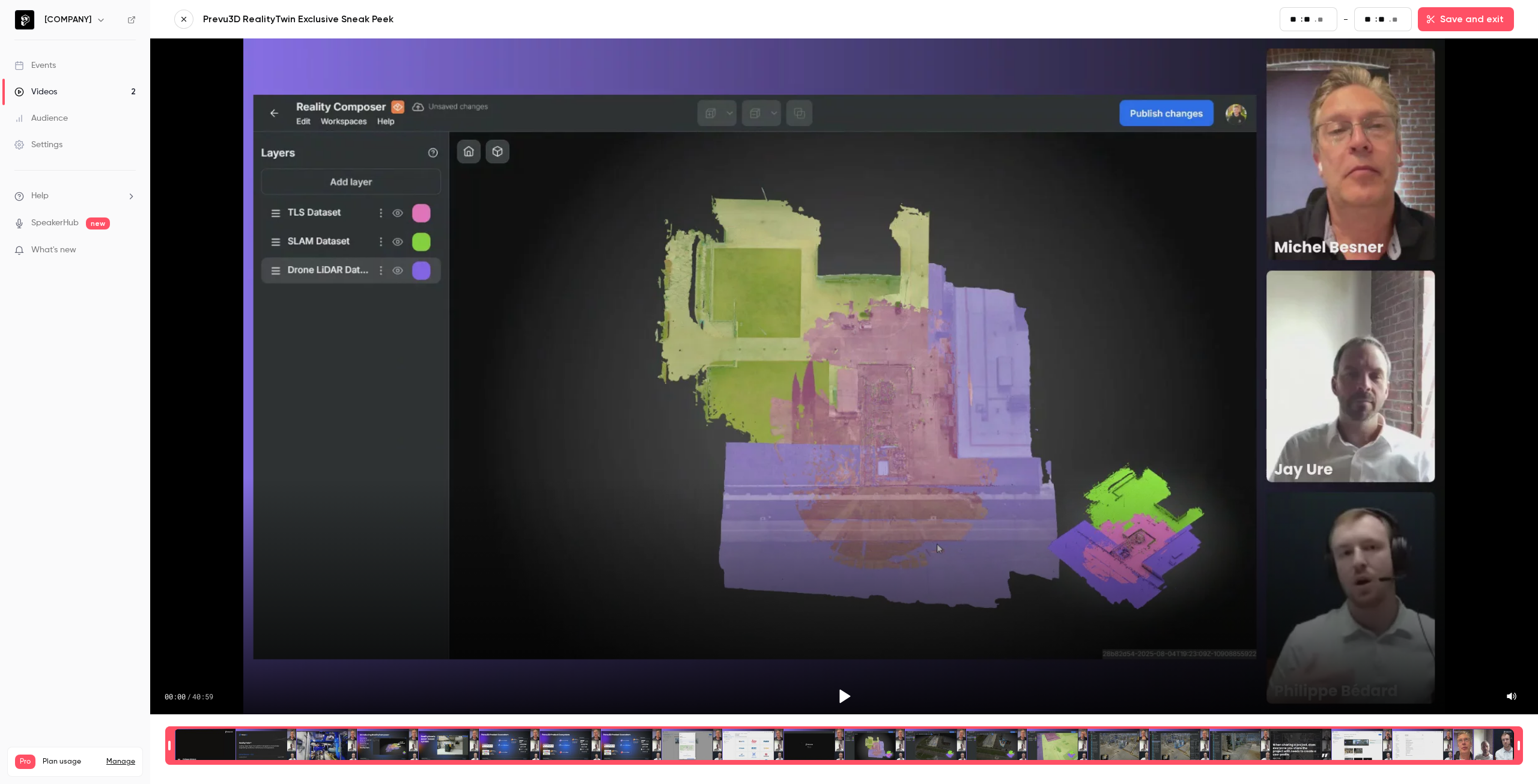 drag, startPoint x: 170, startPoint y: 734, endPoint x: 153, endPoint y: 740, distance: 18.027756 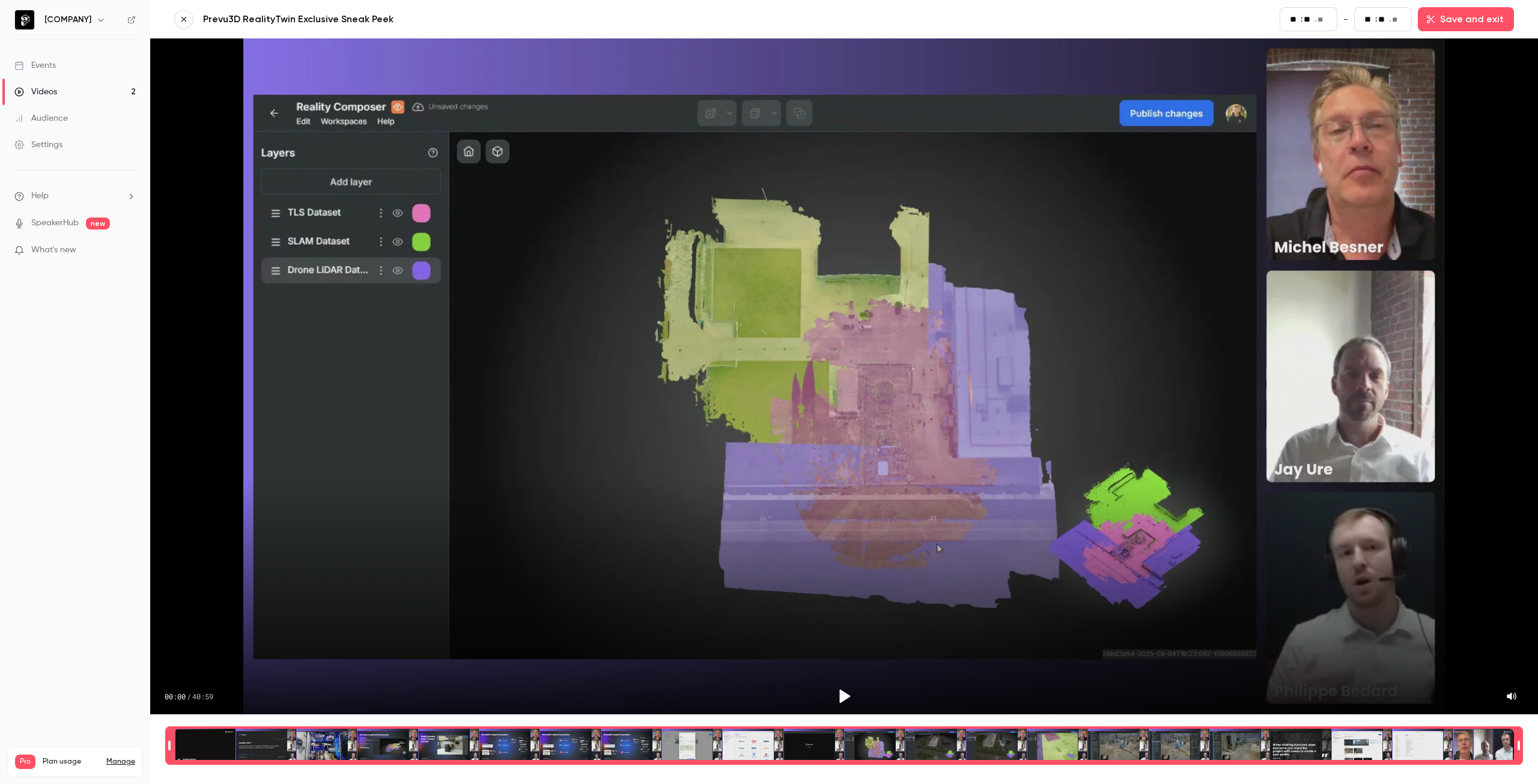 click on "Prevu3D RealityTwin Exclusive Sneak Peek Start ** : ** . ** - End ** : ** . ** Save and exit 00:00 / 40:59 00:00.00" at bounding box center (844, 392) 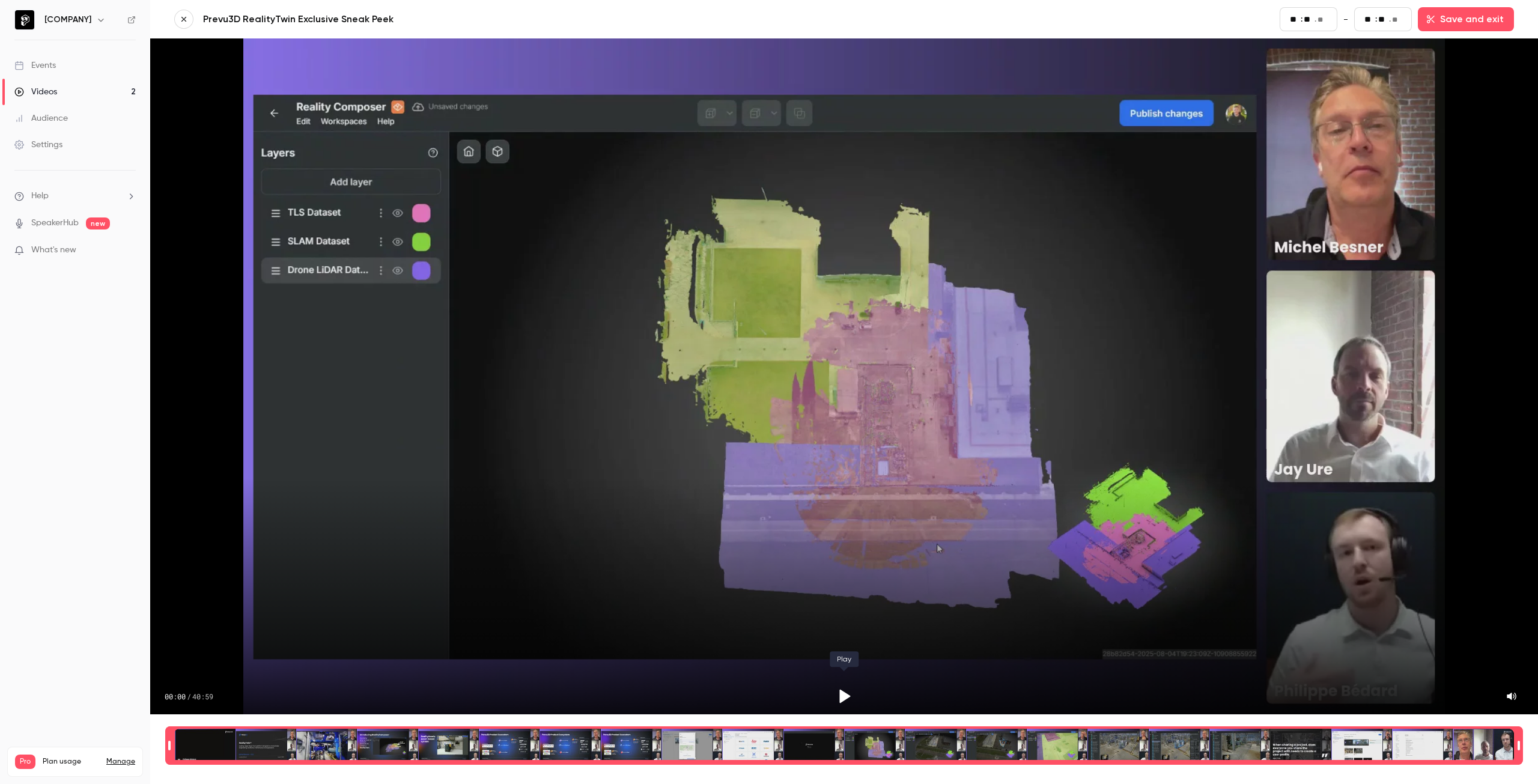 click 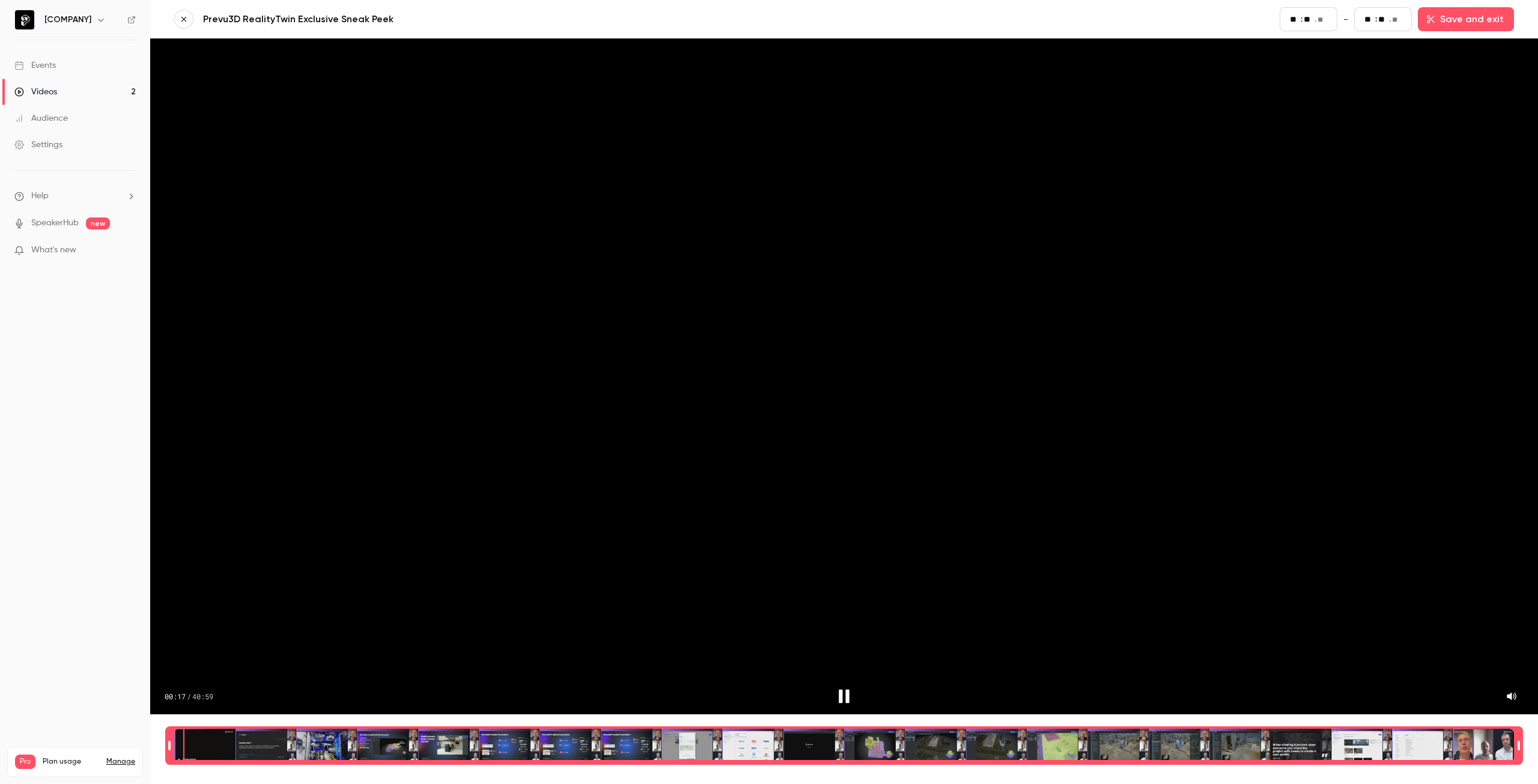 click 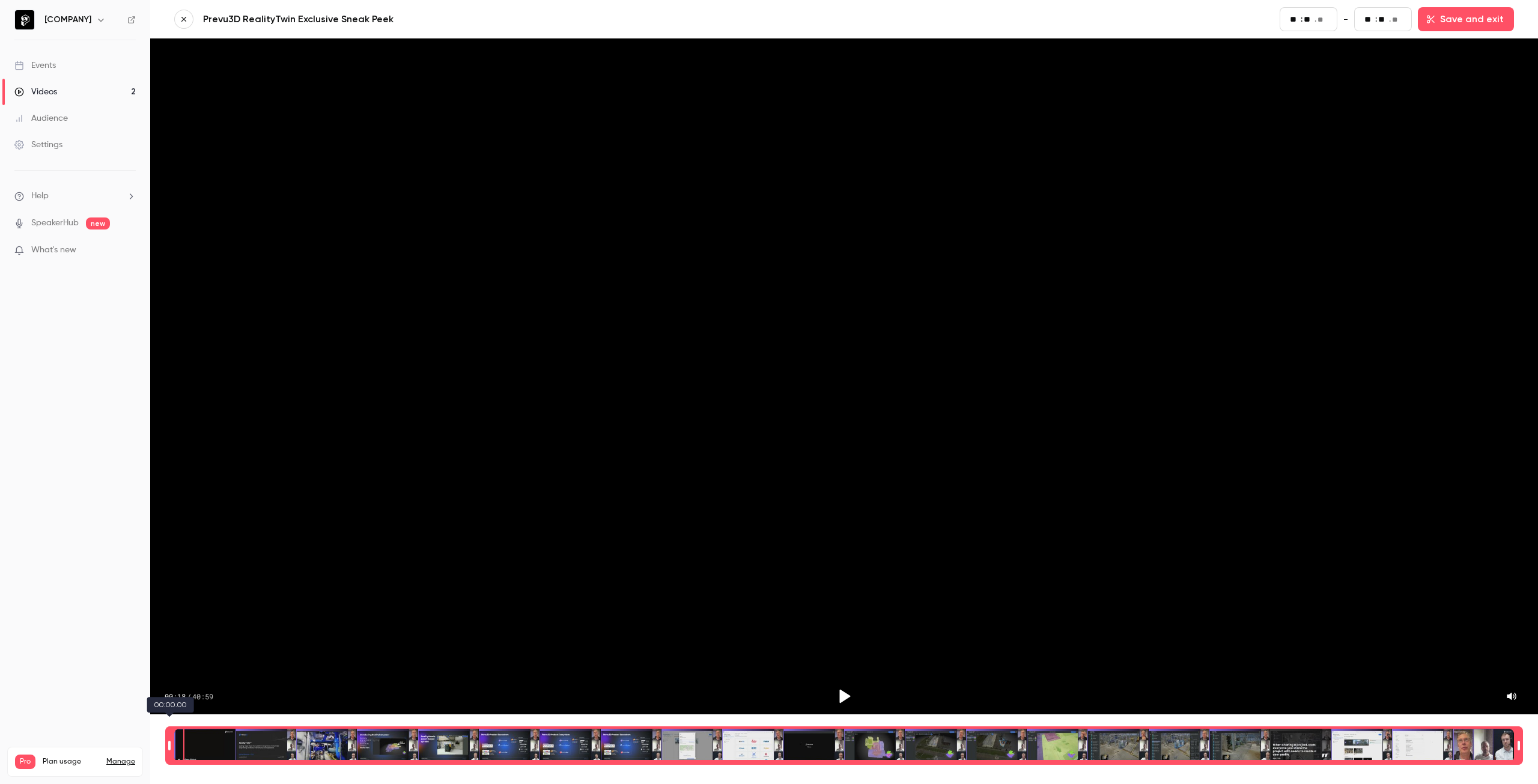 click at bounding box center [174, 746] 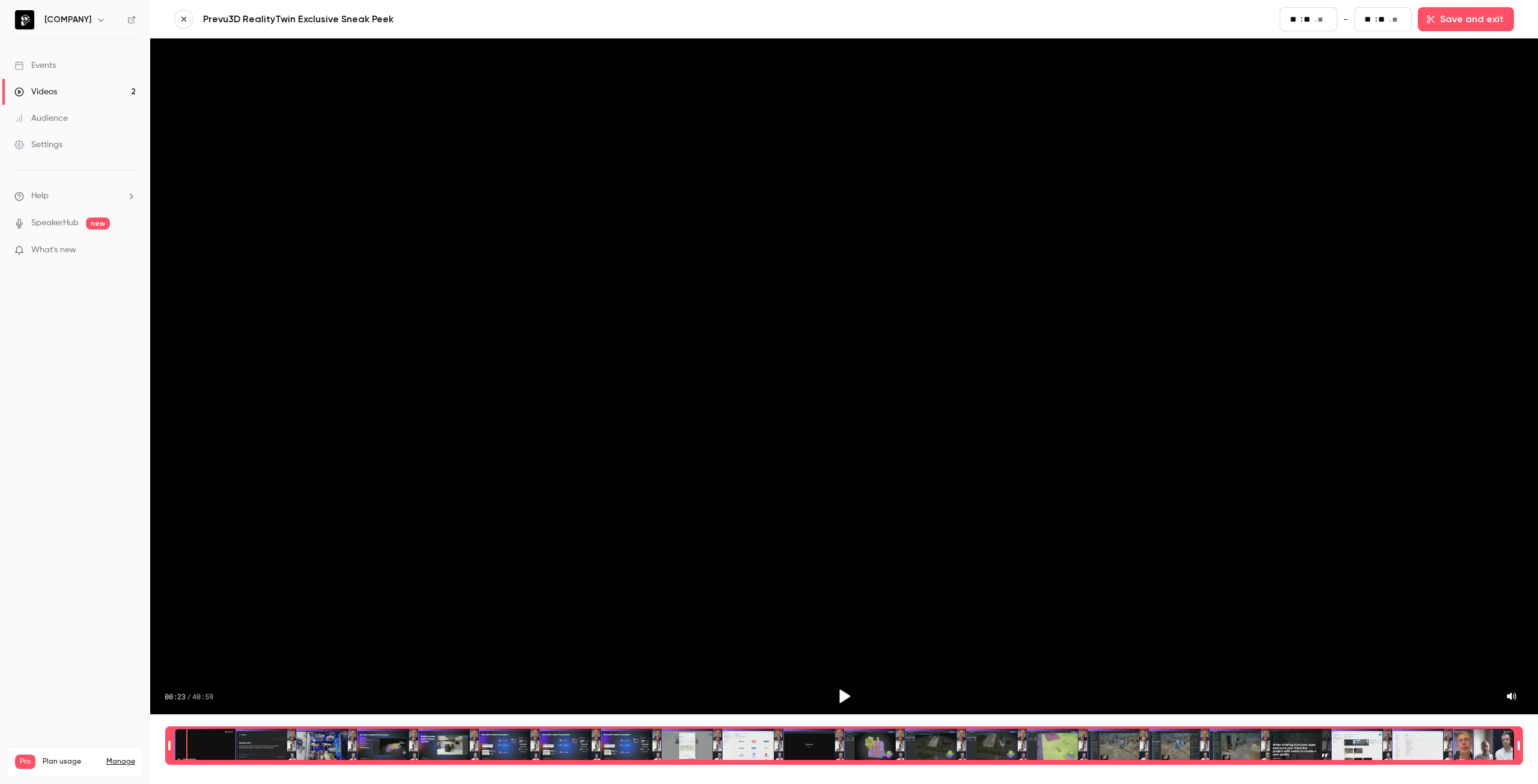 click at bounding box center [844, 746] 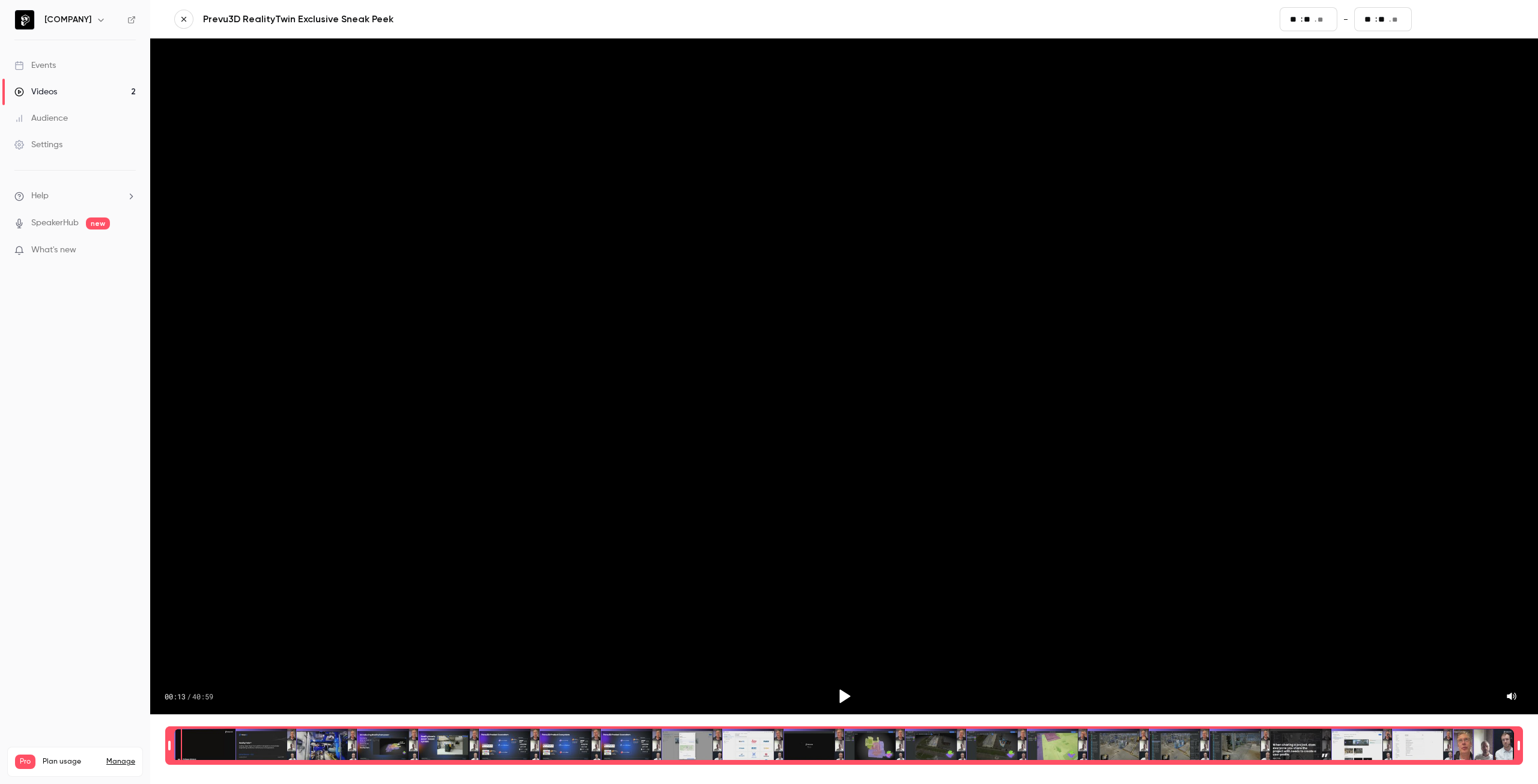 click on "Save and exit" at bounding box center [1466, 19] 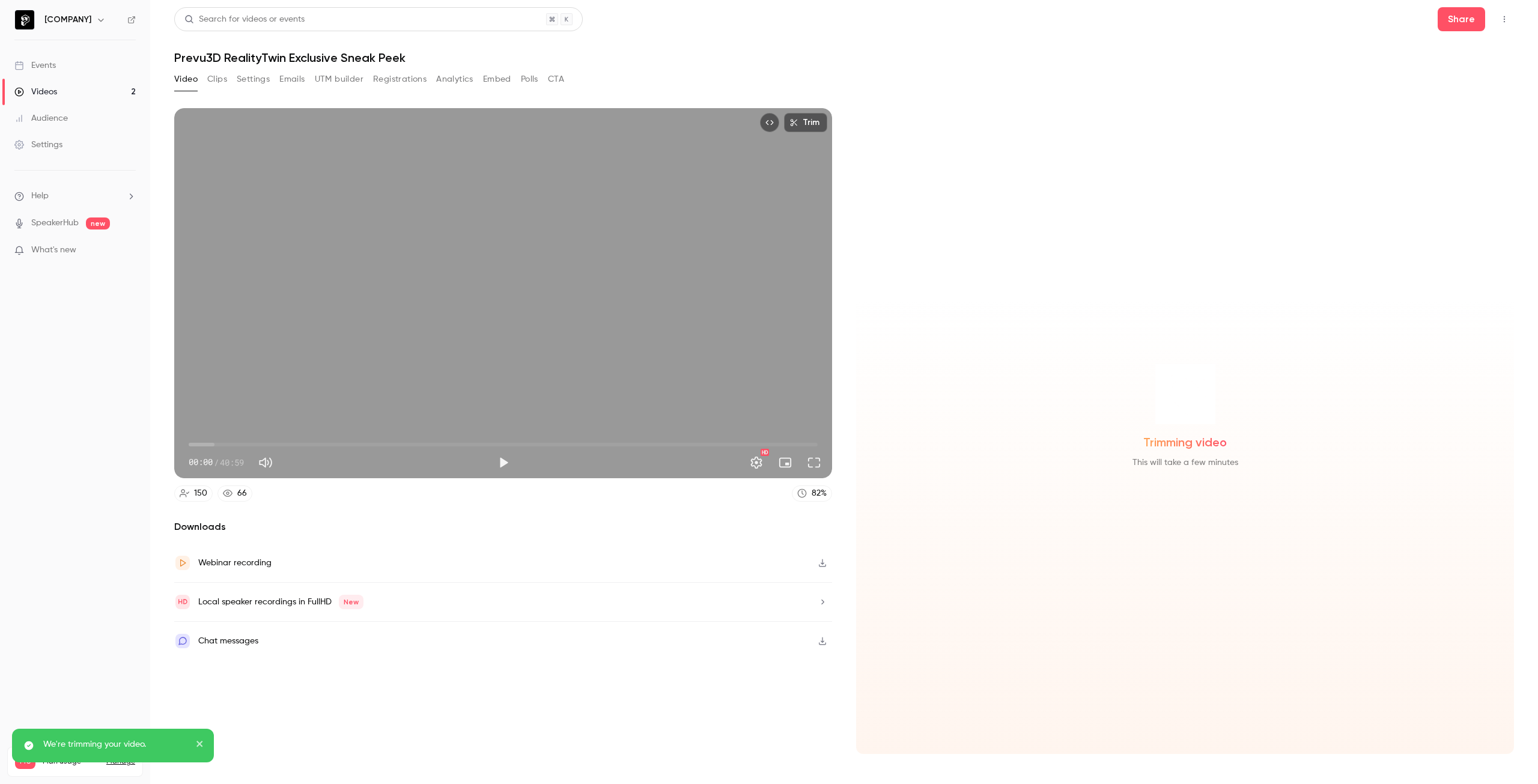 click 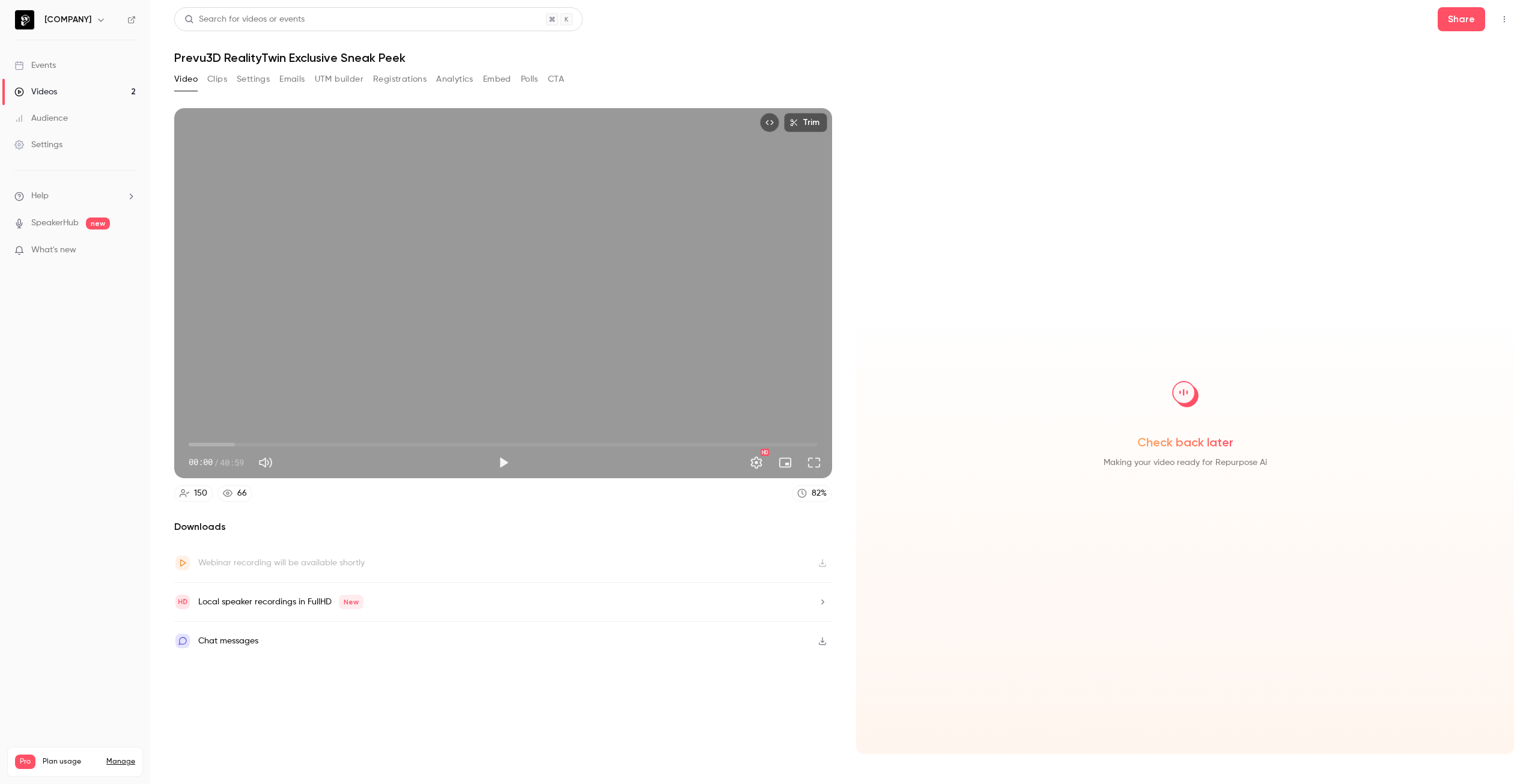 click on "Analytics" at bounding box center (455, 79) 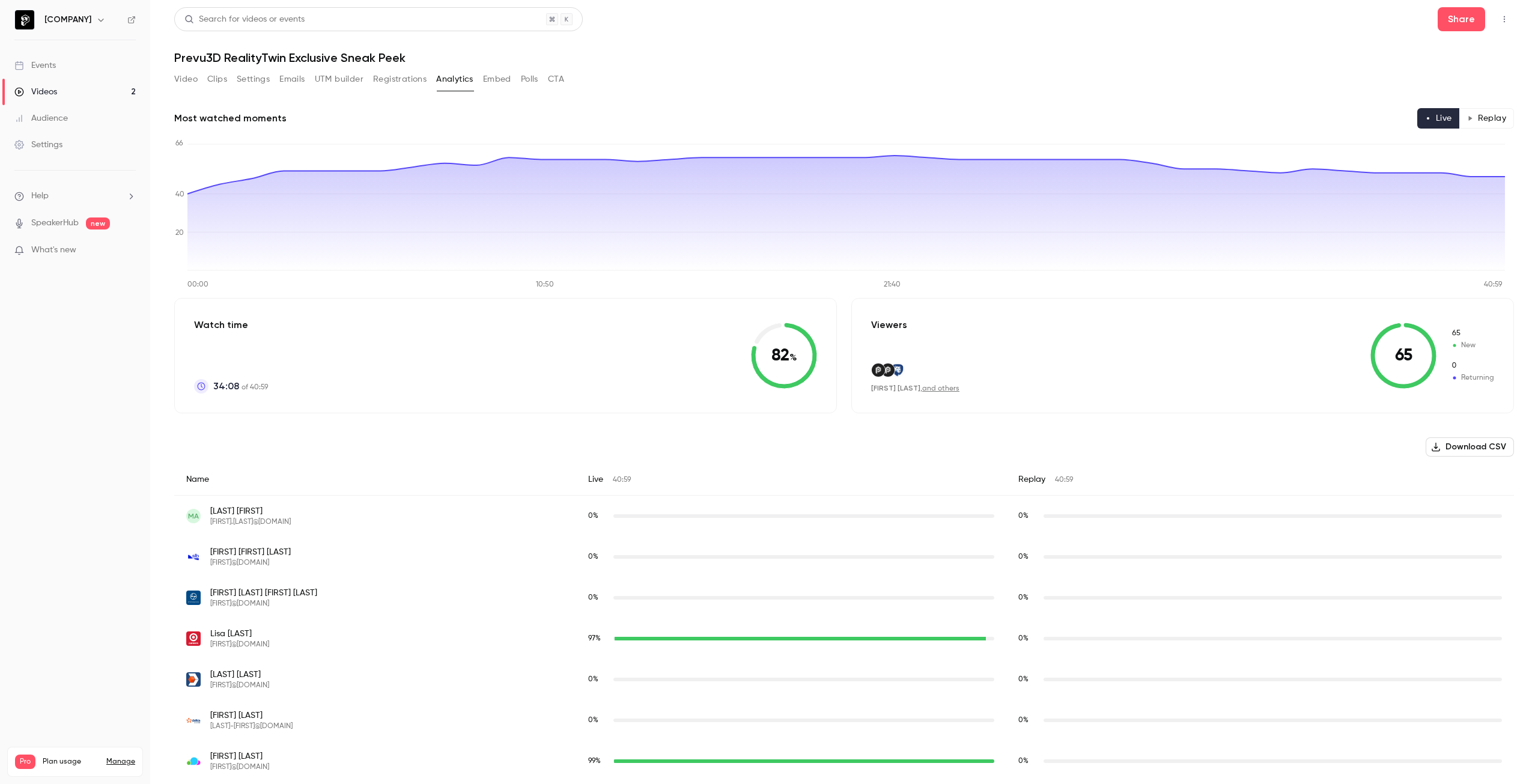 click on "Embed" at bounding box center (497, 79) 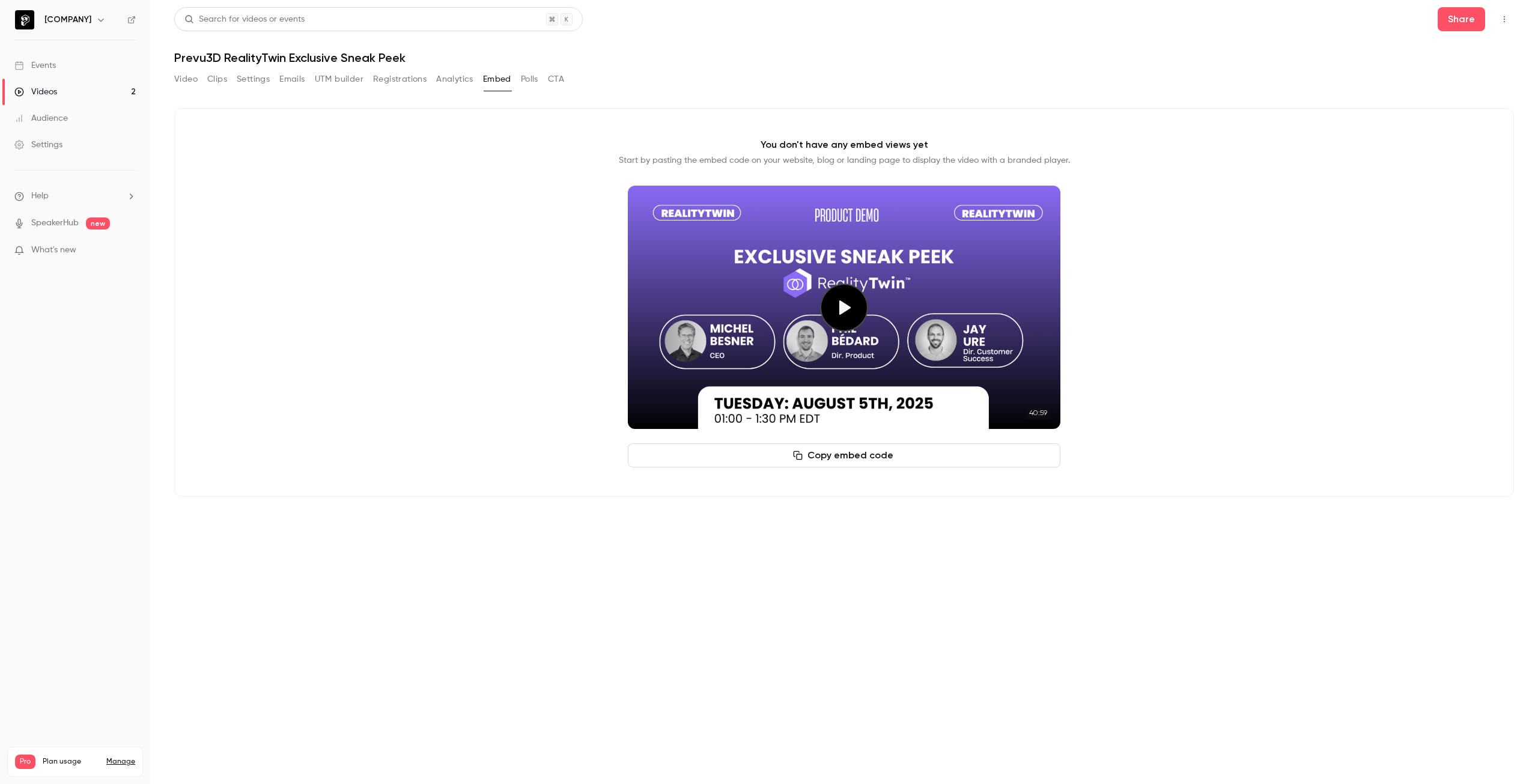 click on "Polls" at bounding box center [529, 79] 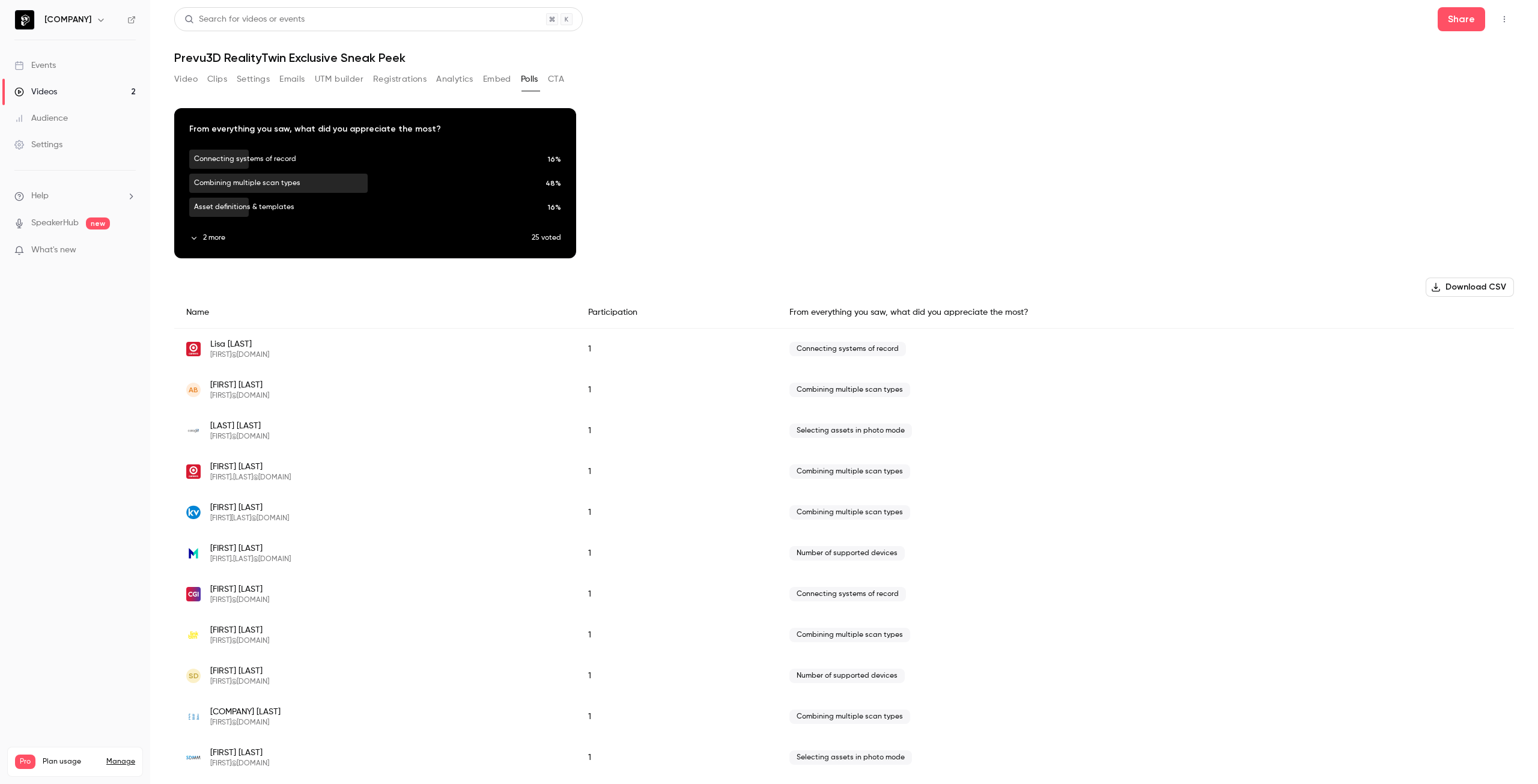 click on "CTA" at bounding box center (556, 79) 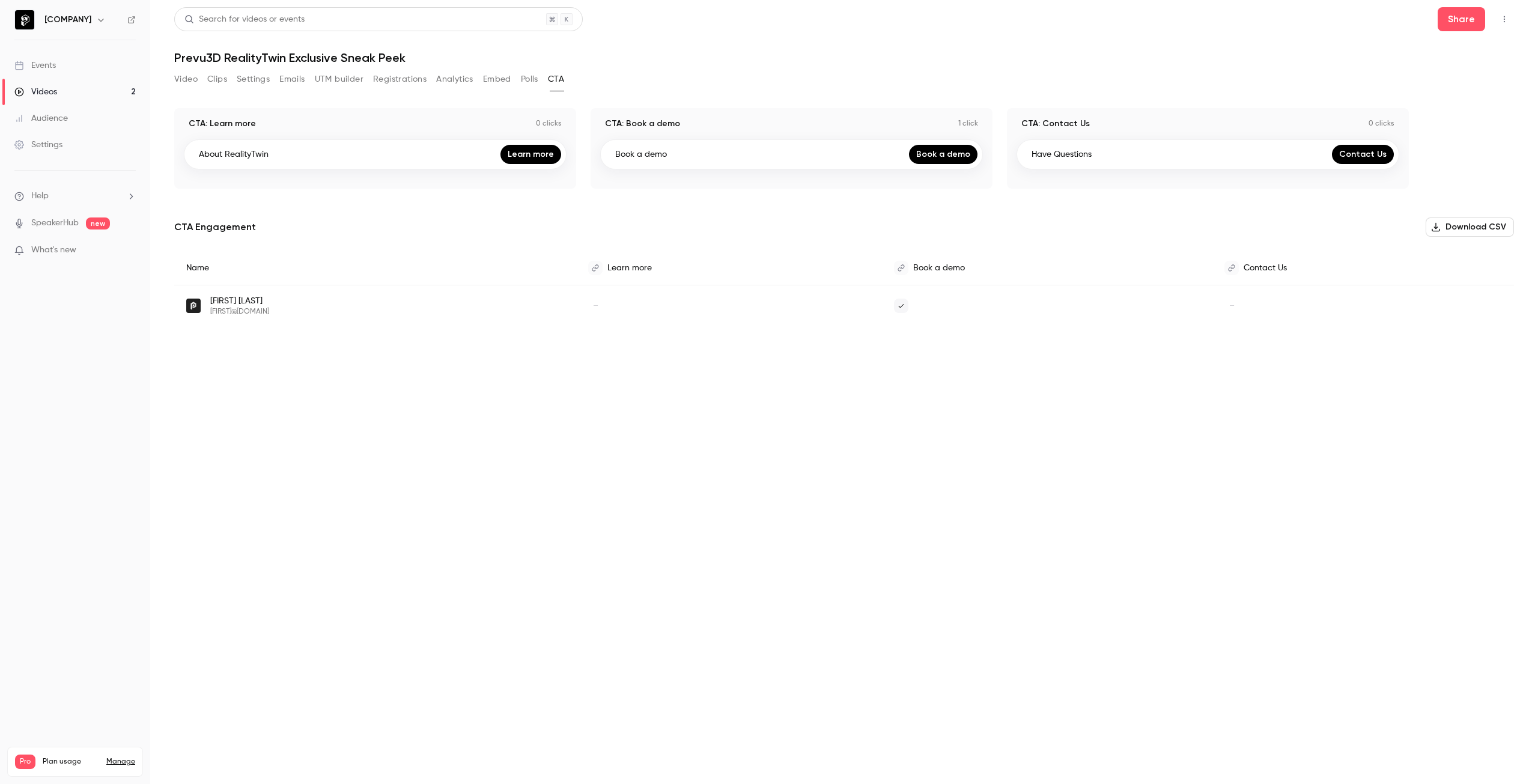 click on "Analytics" at bounding box center [455, 79] 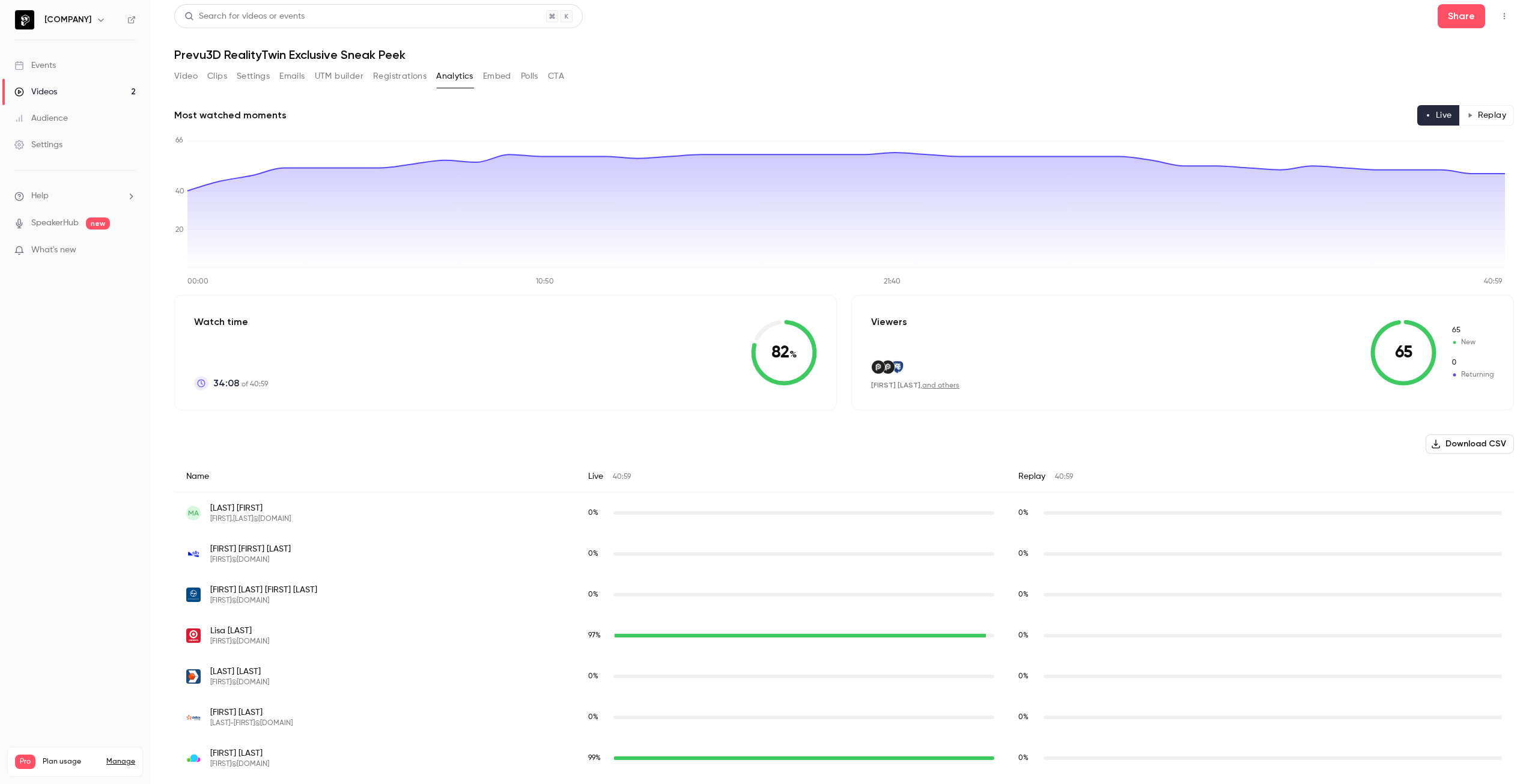 scroll, scrollTop: 0, scrollLeft: 0, axis: both 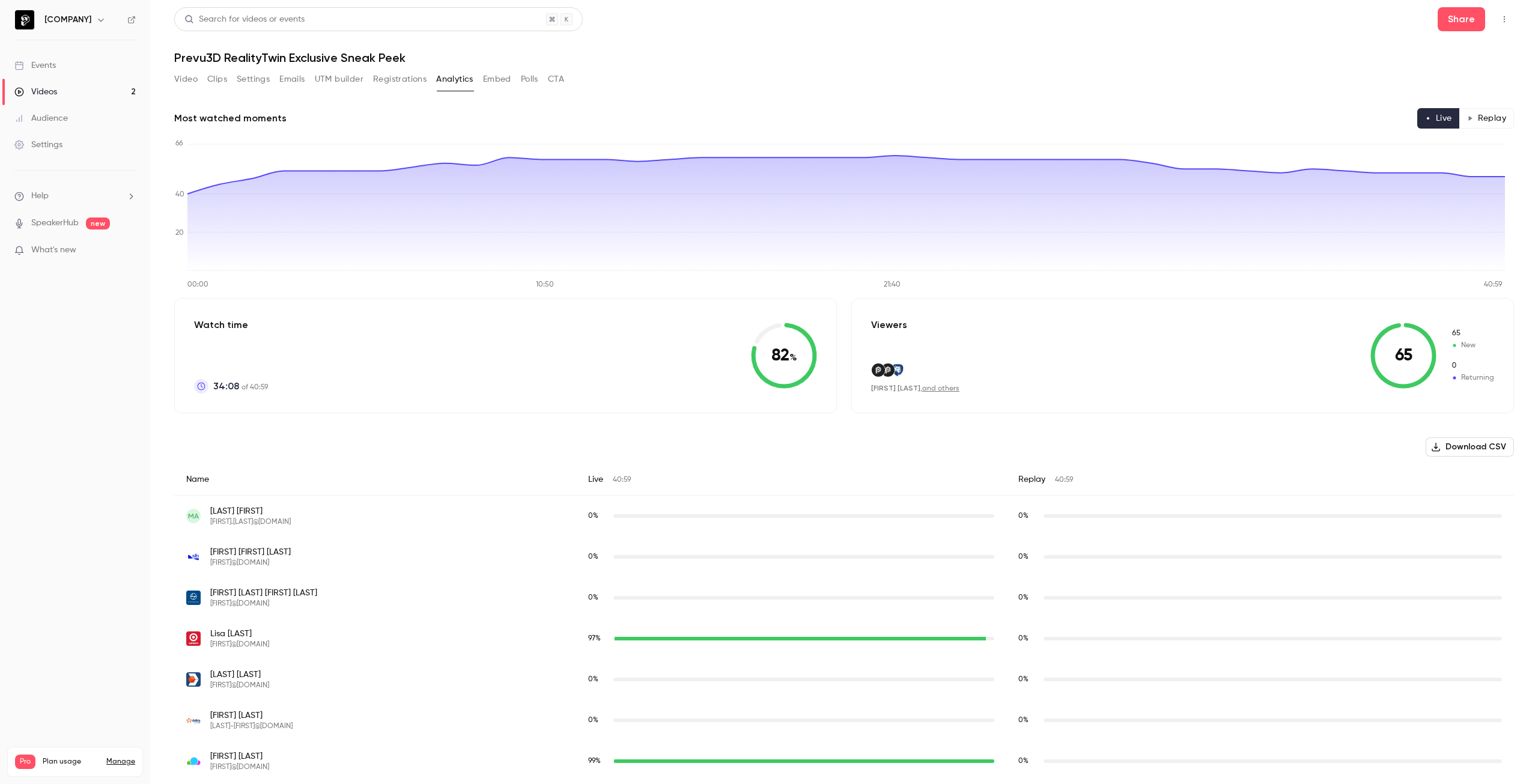 click on "Polls" at bounding box center [529, 79] 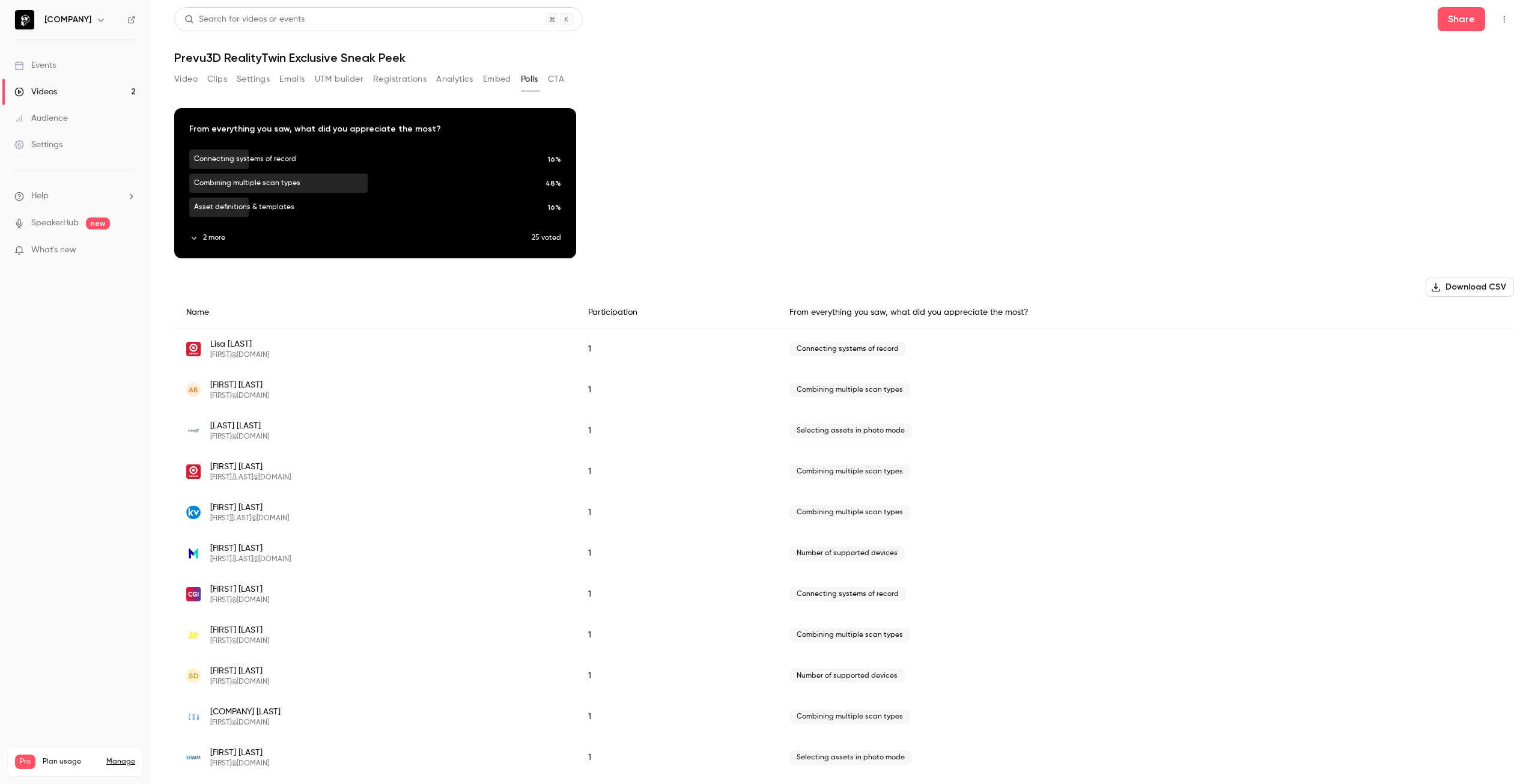 click on "Download image" at bounding box center [375, 183] 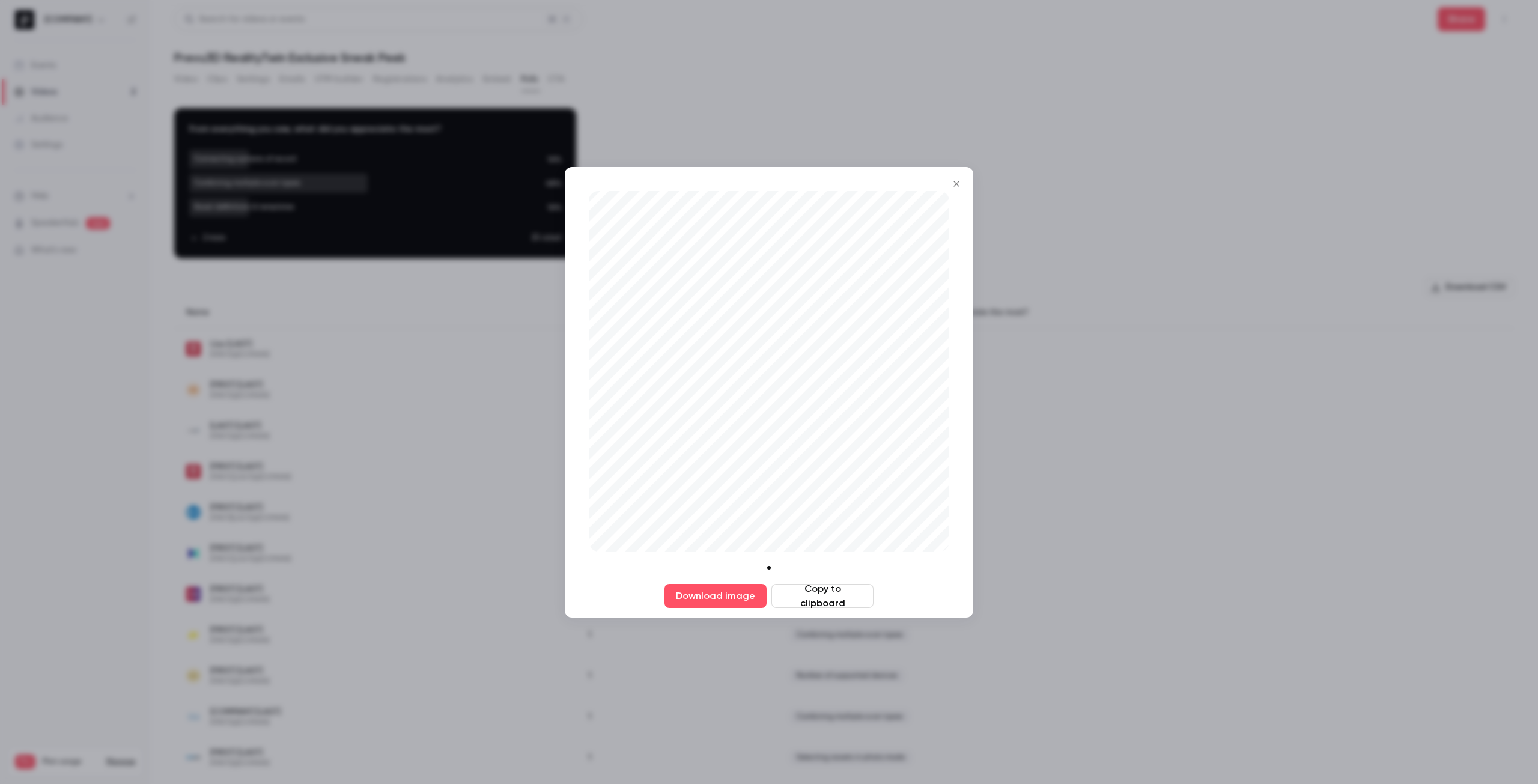click 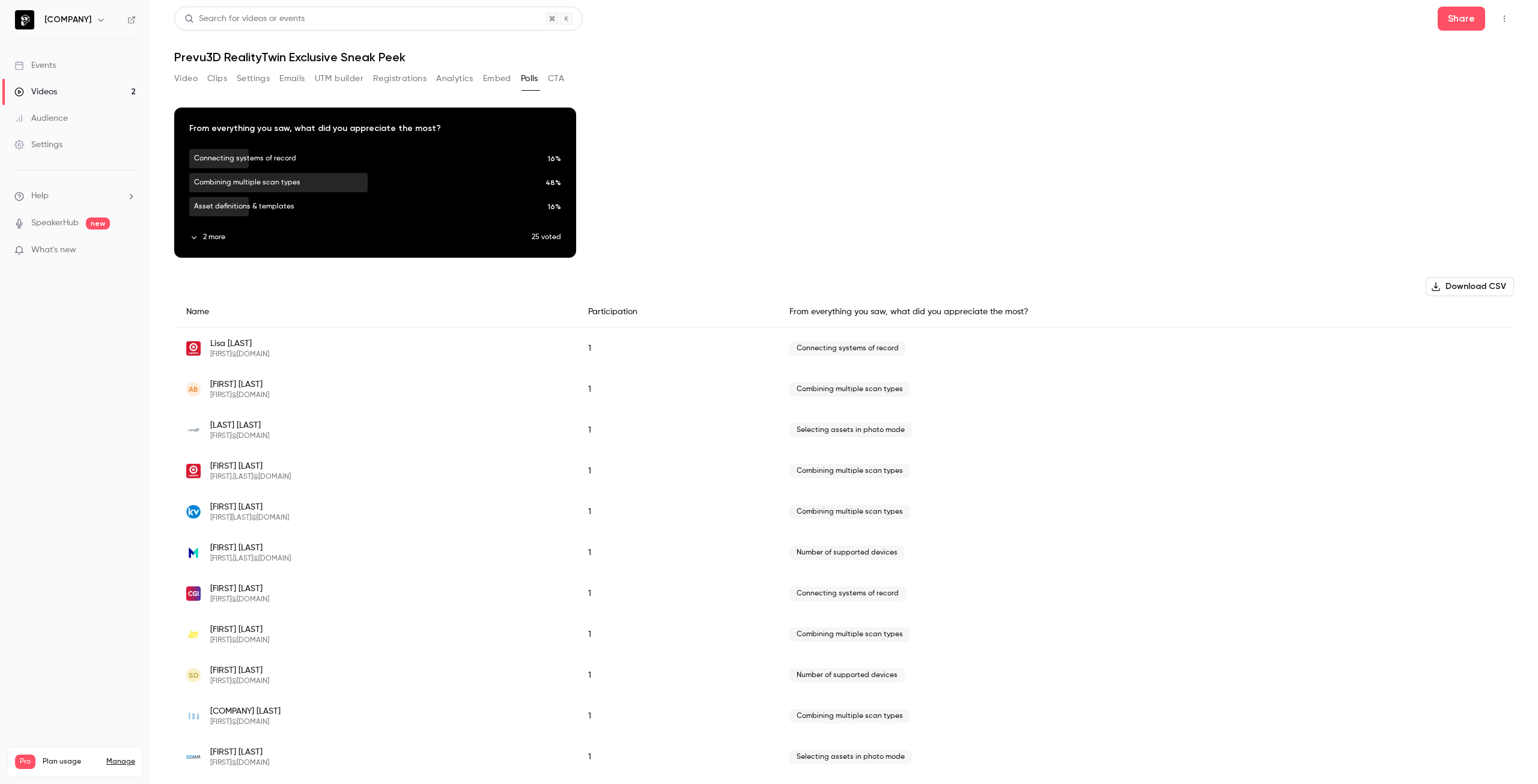 scroll, scrollTop: 0, scrollLeft: 0, axis: both 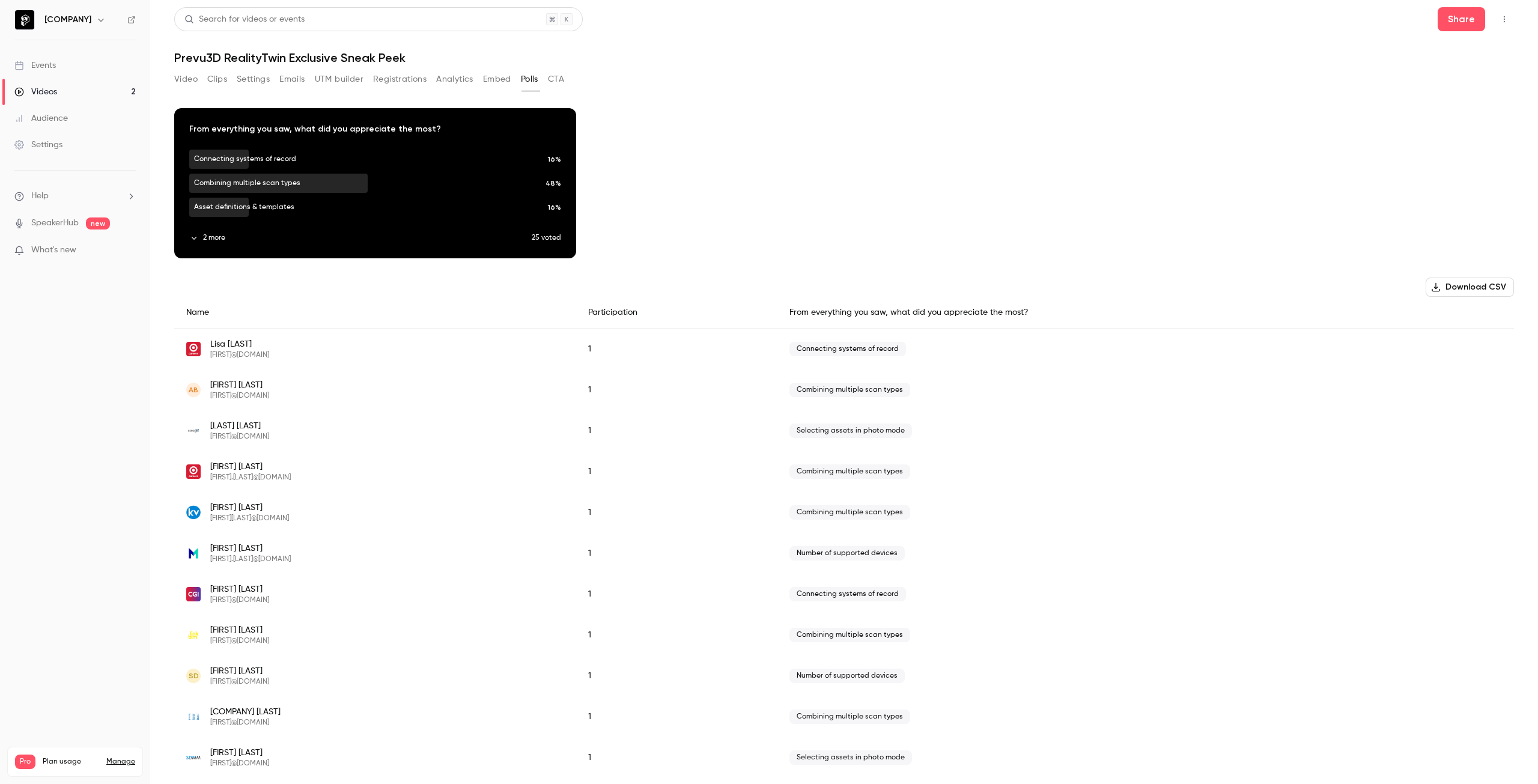 click on "CTA" at bounding box center [556, 79] 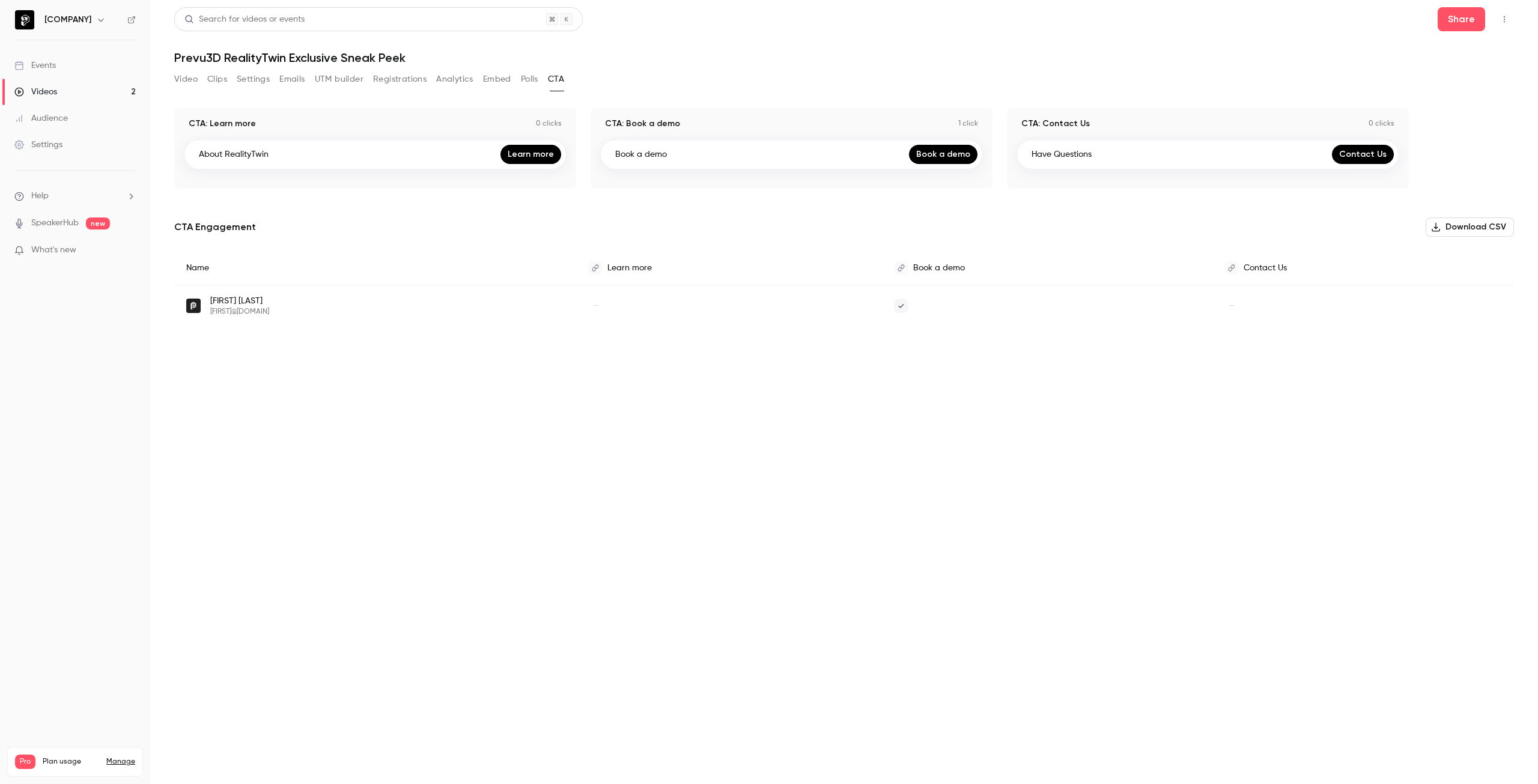 click on "Video Clips Settings Emails UTM builder Registrations Analytics Embed Polls CTA" at bounding box center [369, 79] 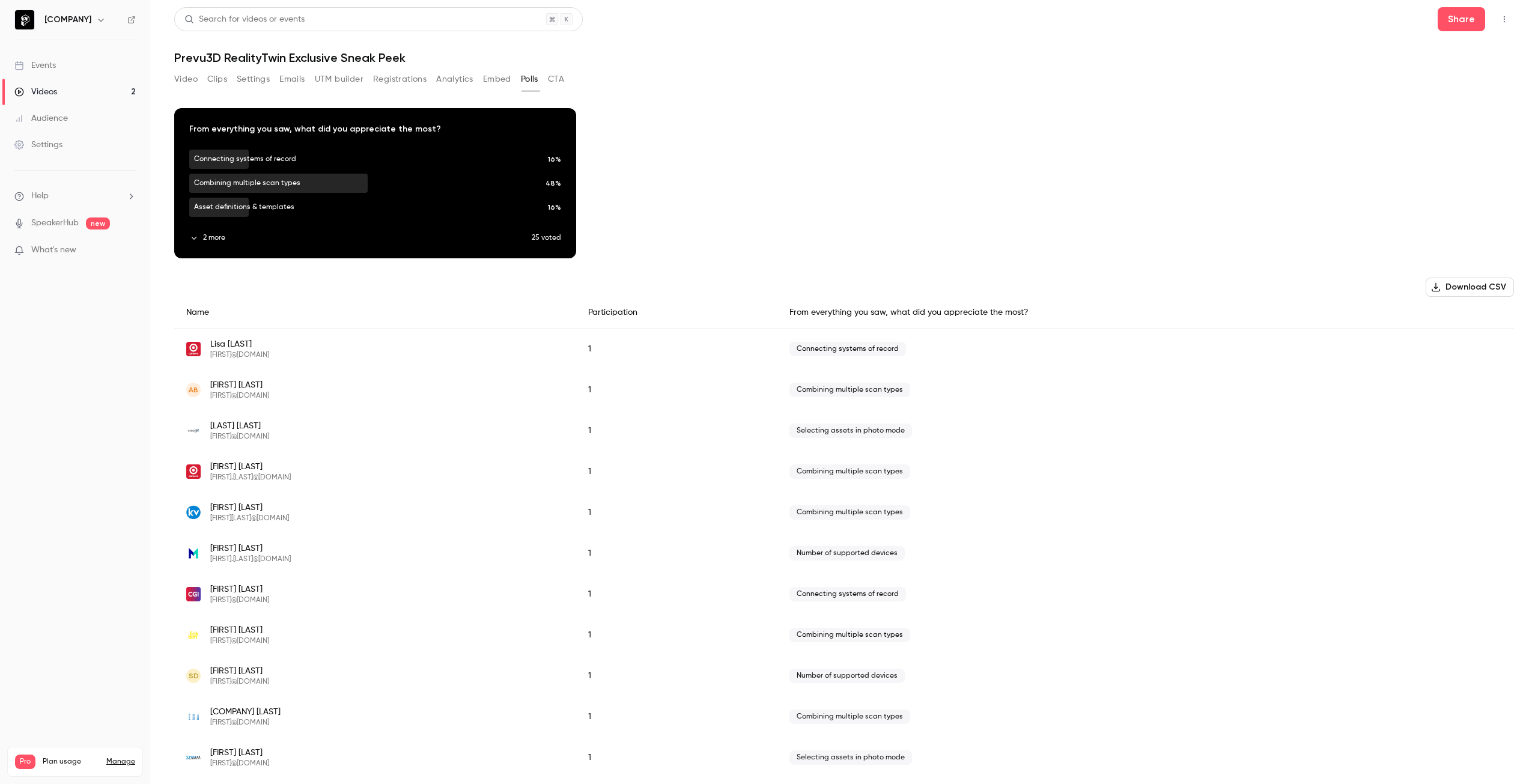 click on "2 more" at bounding box center [360, 238] 